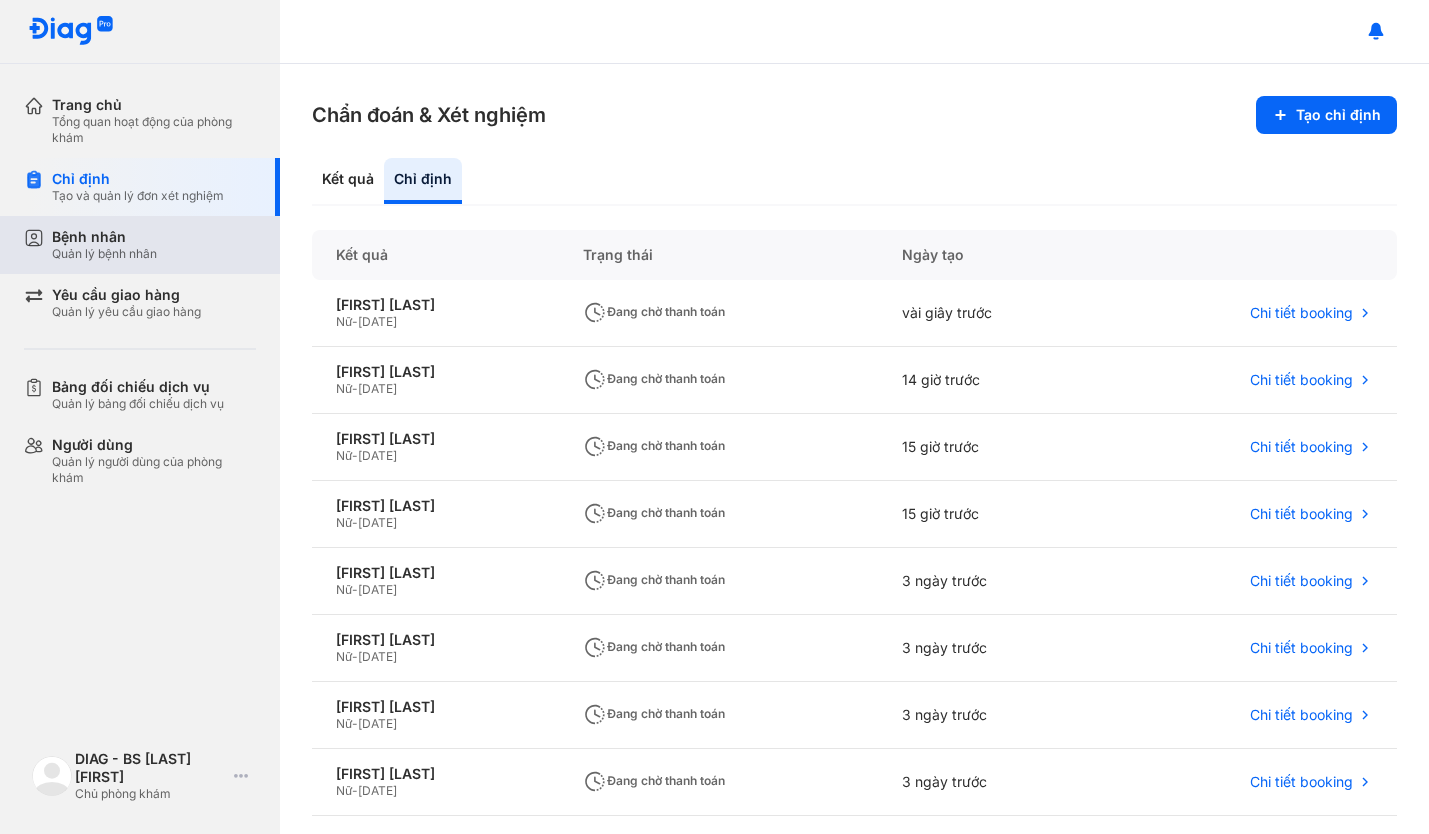 scroll, scrollTop: 0, scrollLeft: 0, axis: both 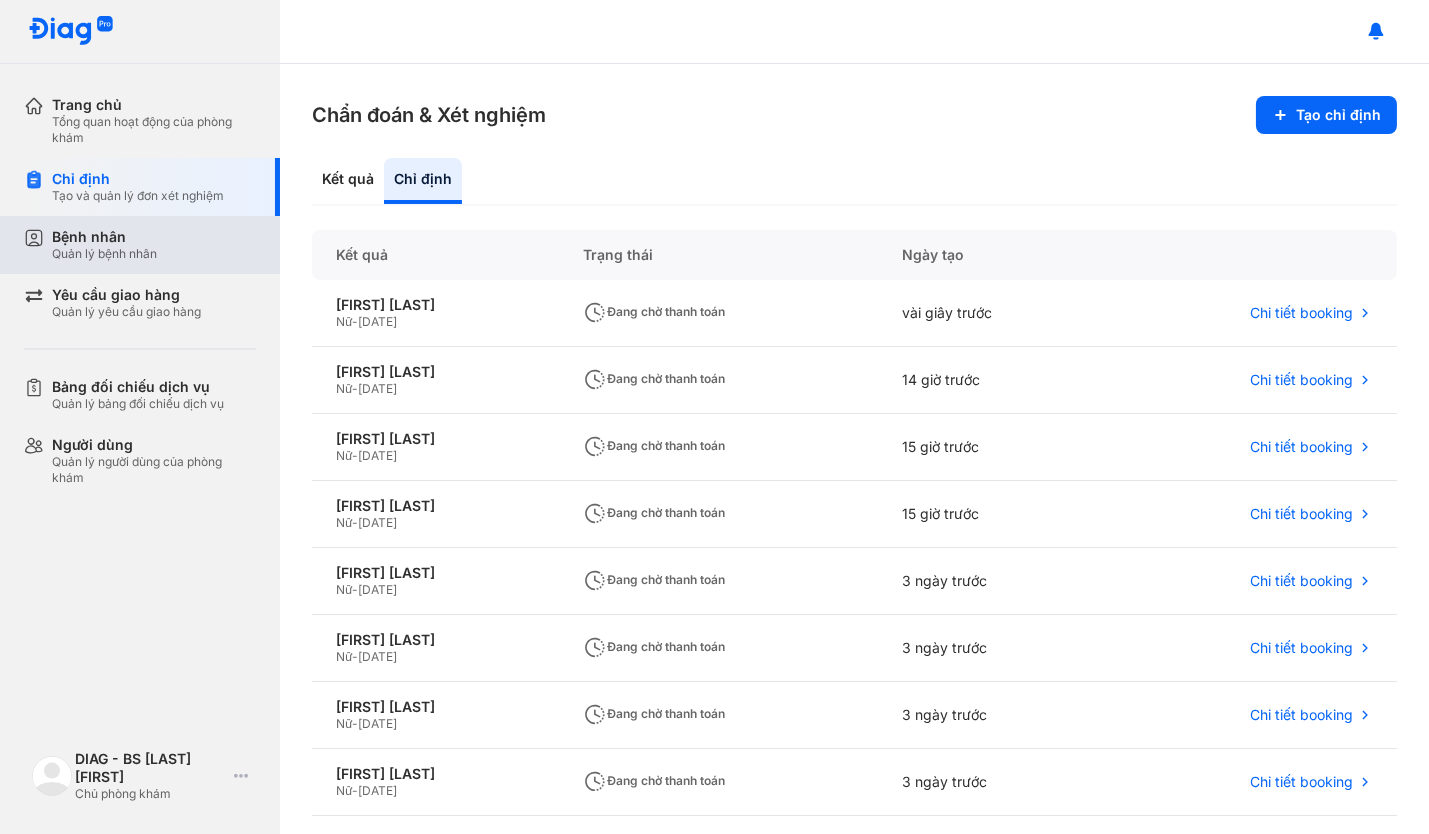 click on "Quản lý bệnh nhân" at bounding box center [104, 254] 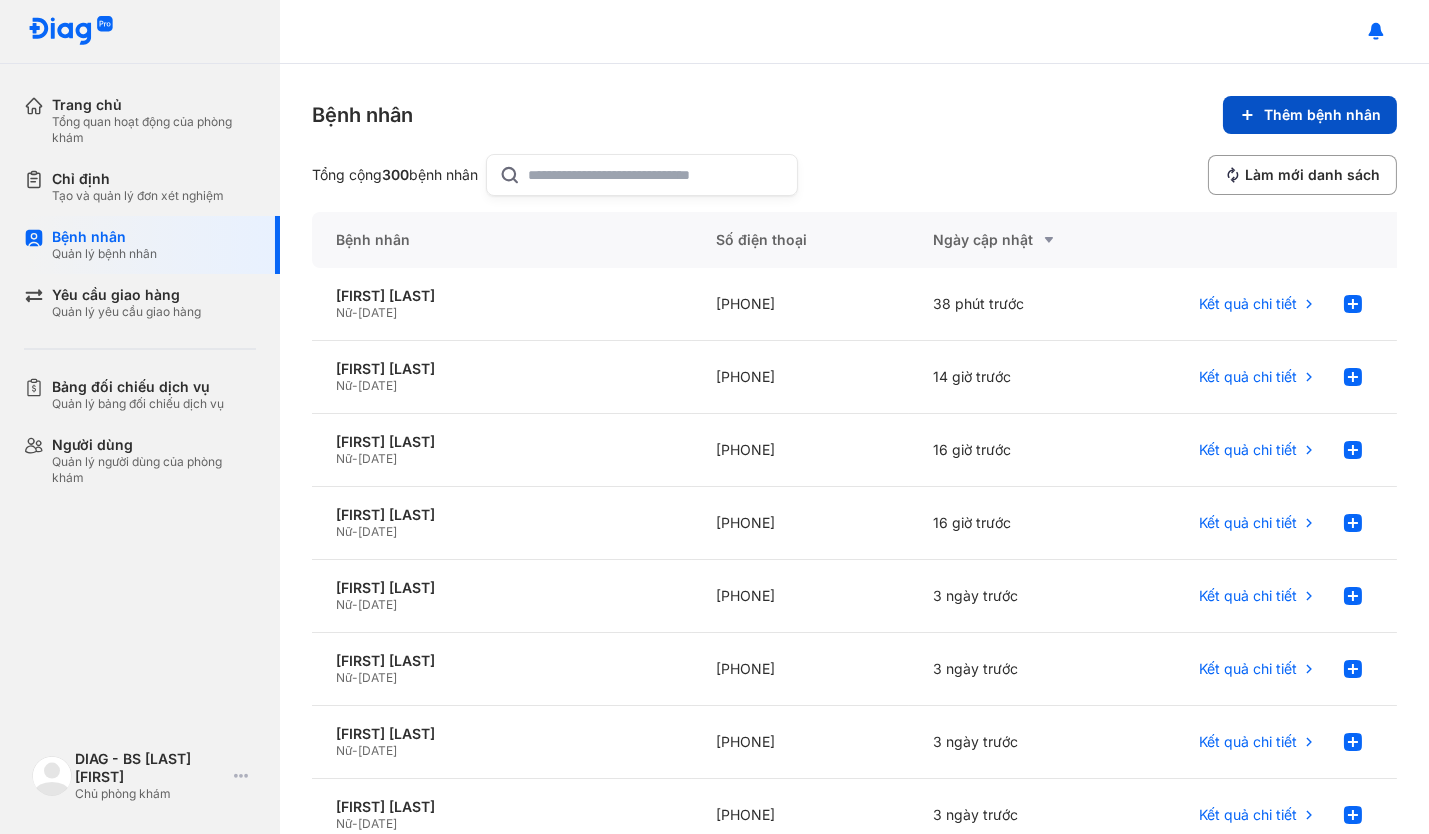 click on "Thêm bệnh nhân" at bounding box center [1310, 115] 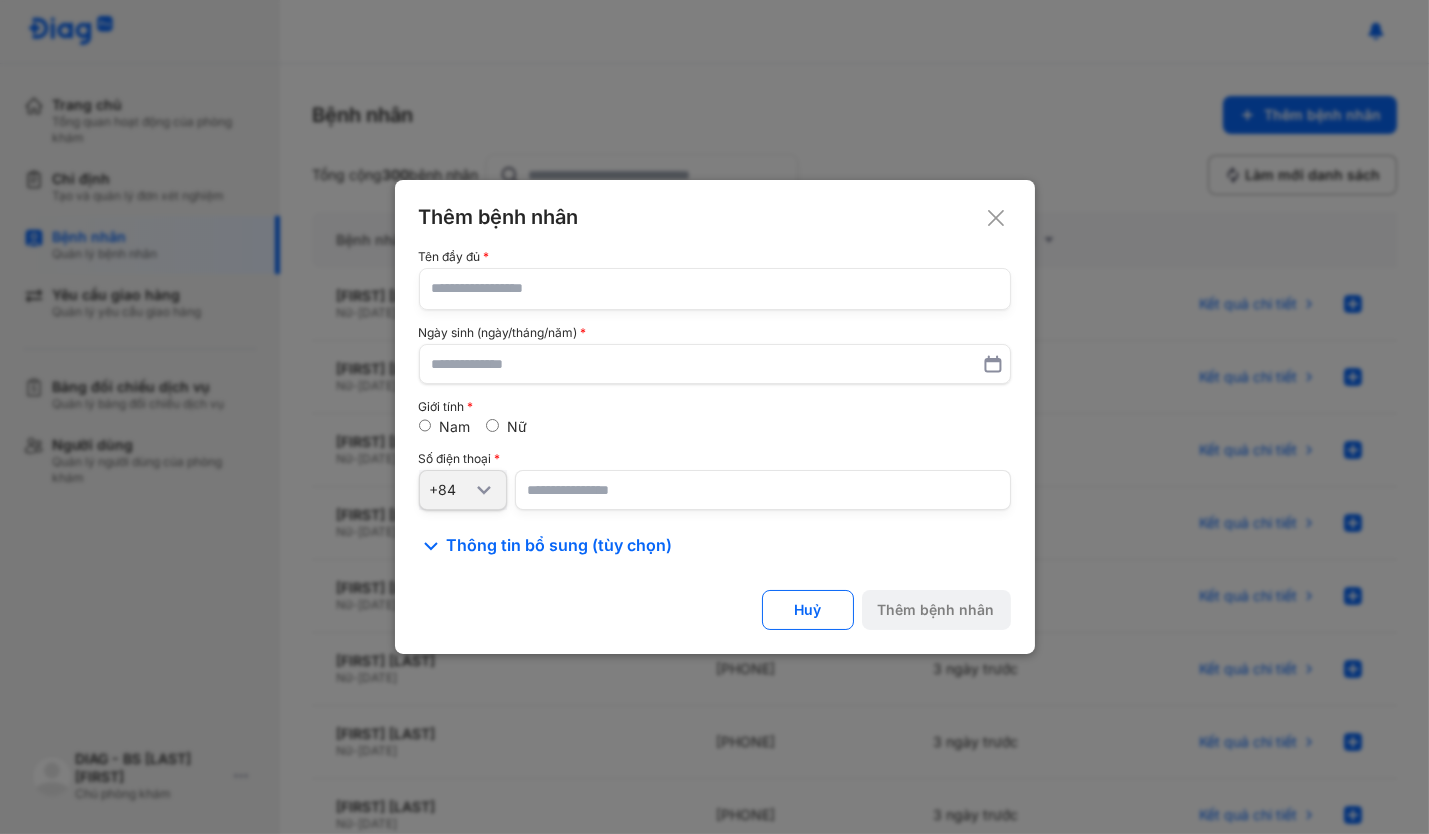 click 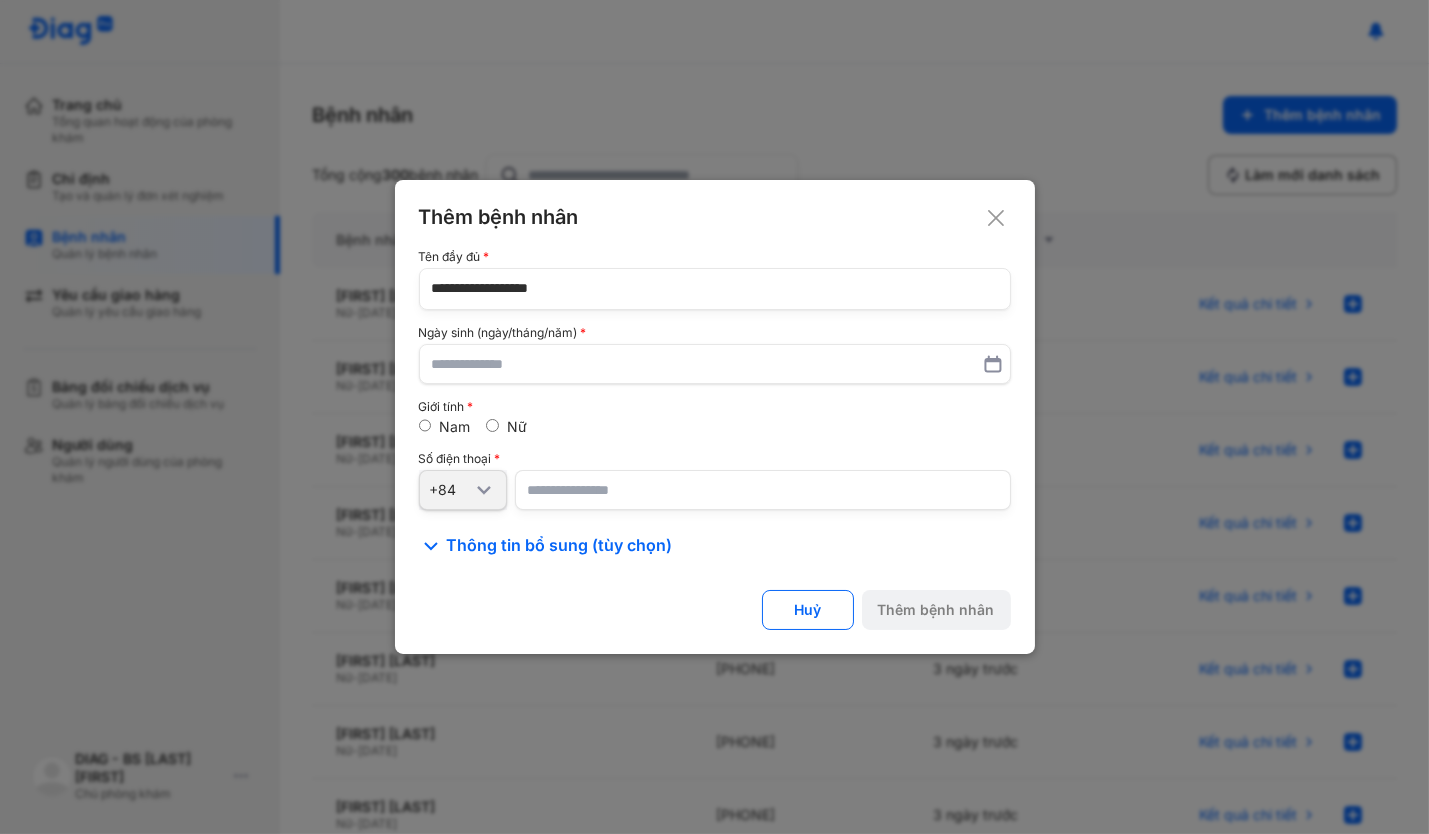 type on "**********" 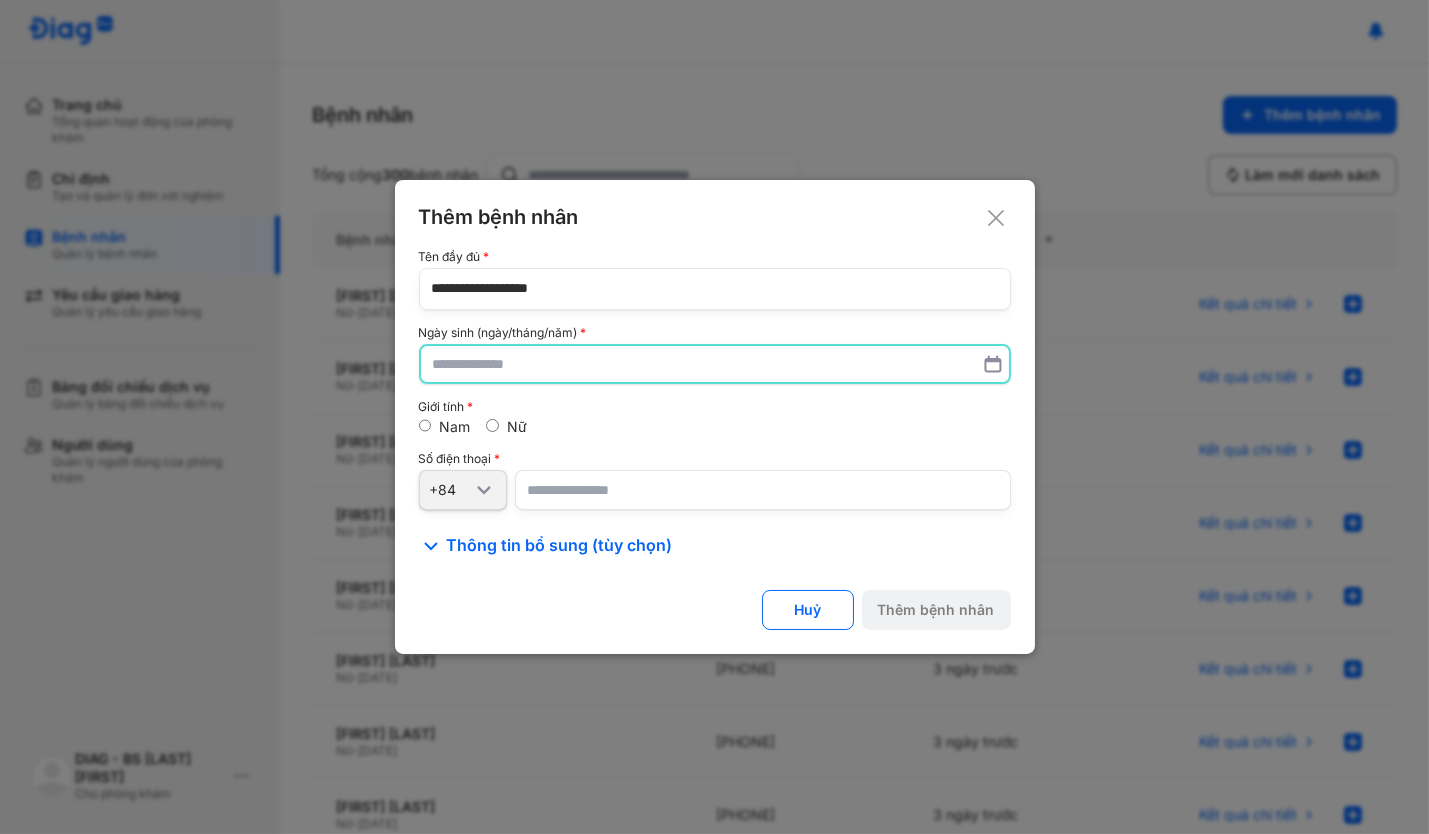 click at bounding box center [715, 364] 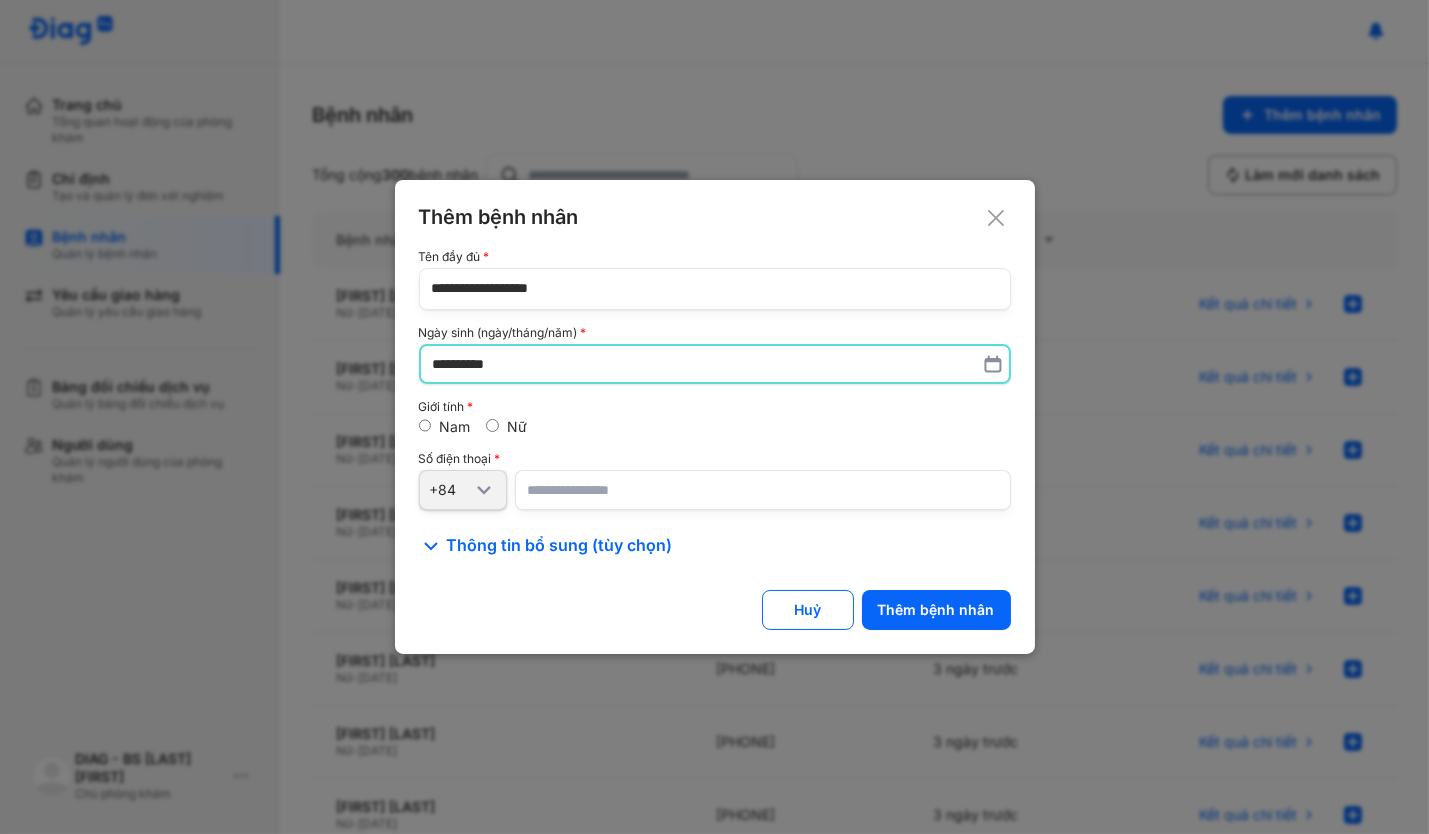 type on "**********" 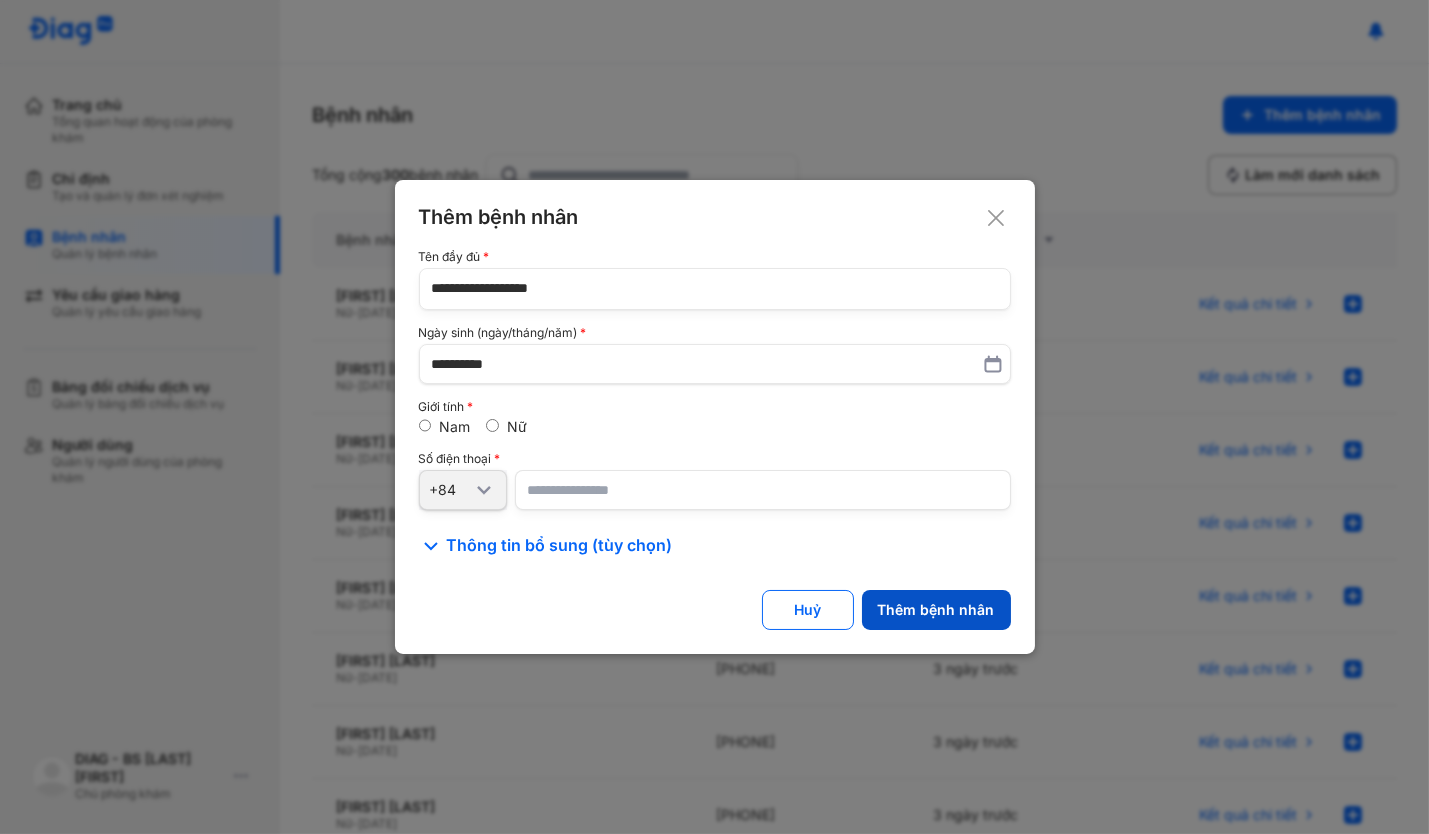 click on "Thêm bệnh nhân" at bounding box center (936, 610) 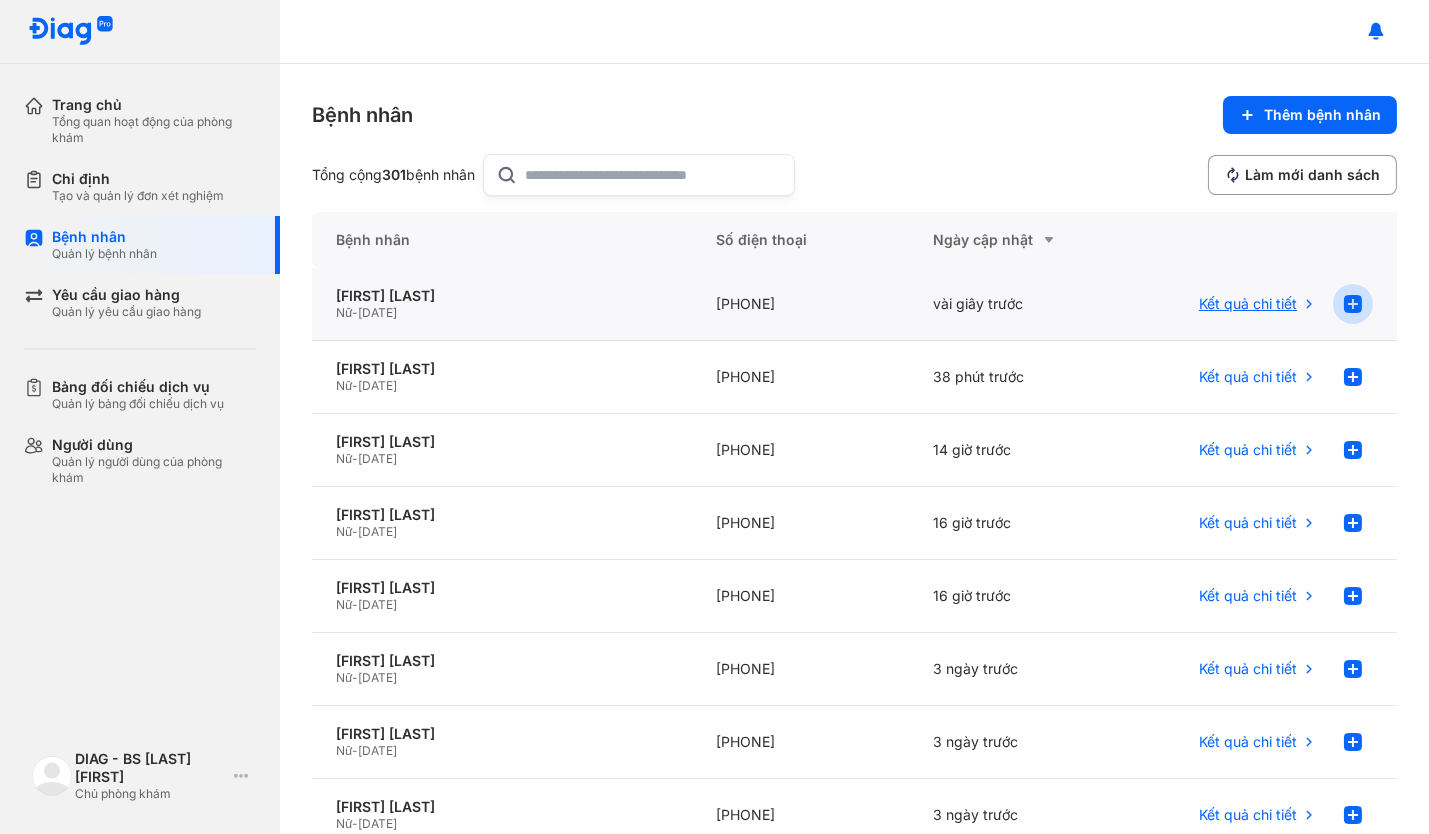 click 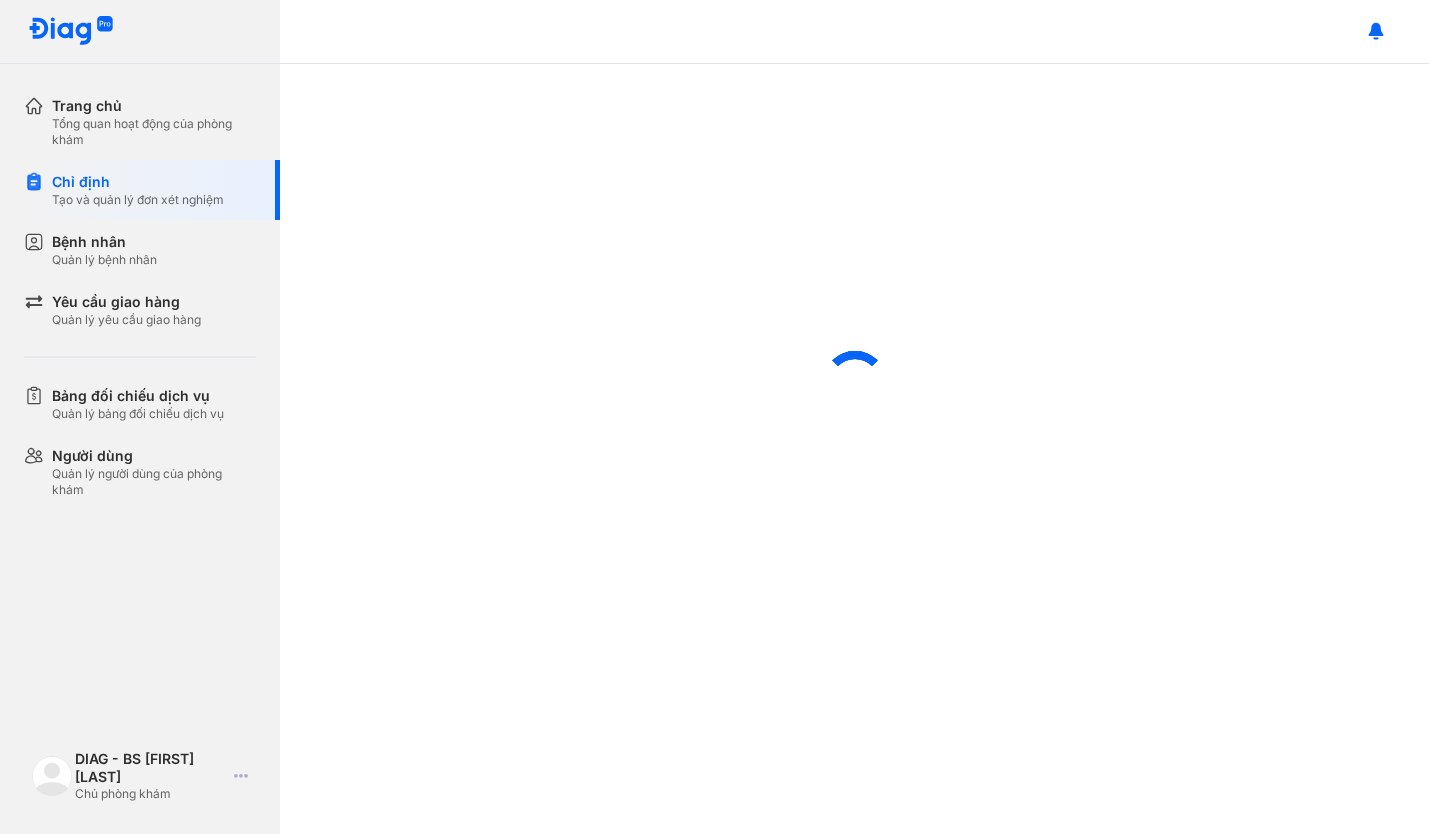 scroll, scrollTop: 0, scrollLeft: 0, axis: both 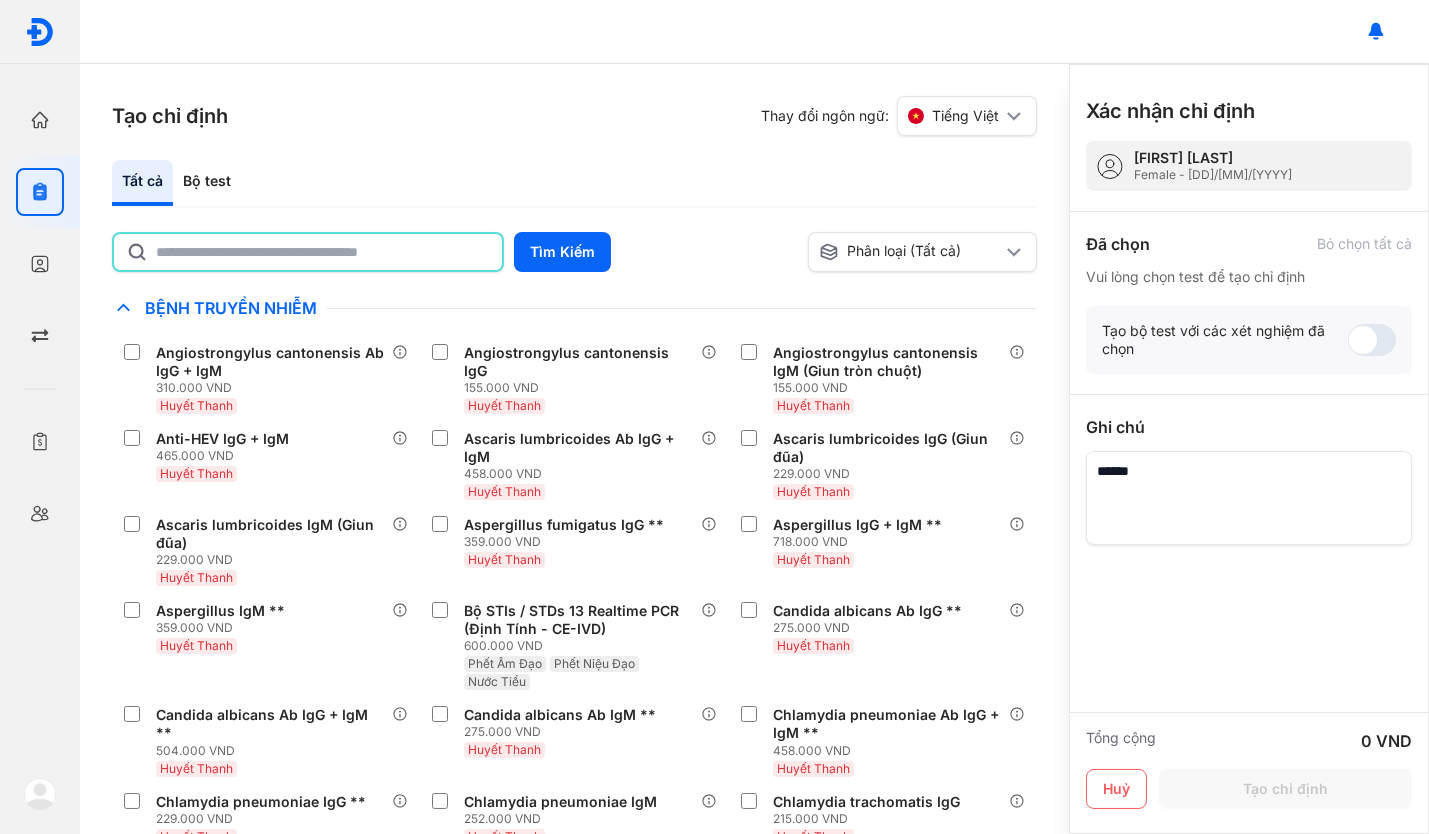 click 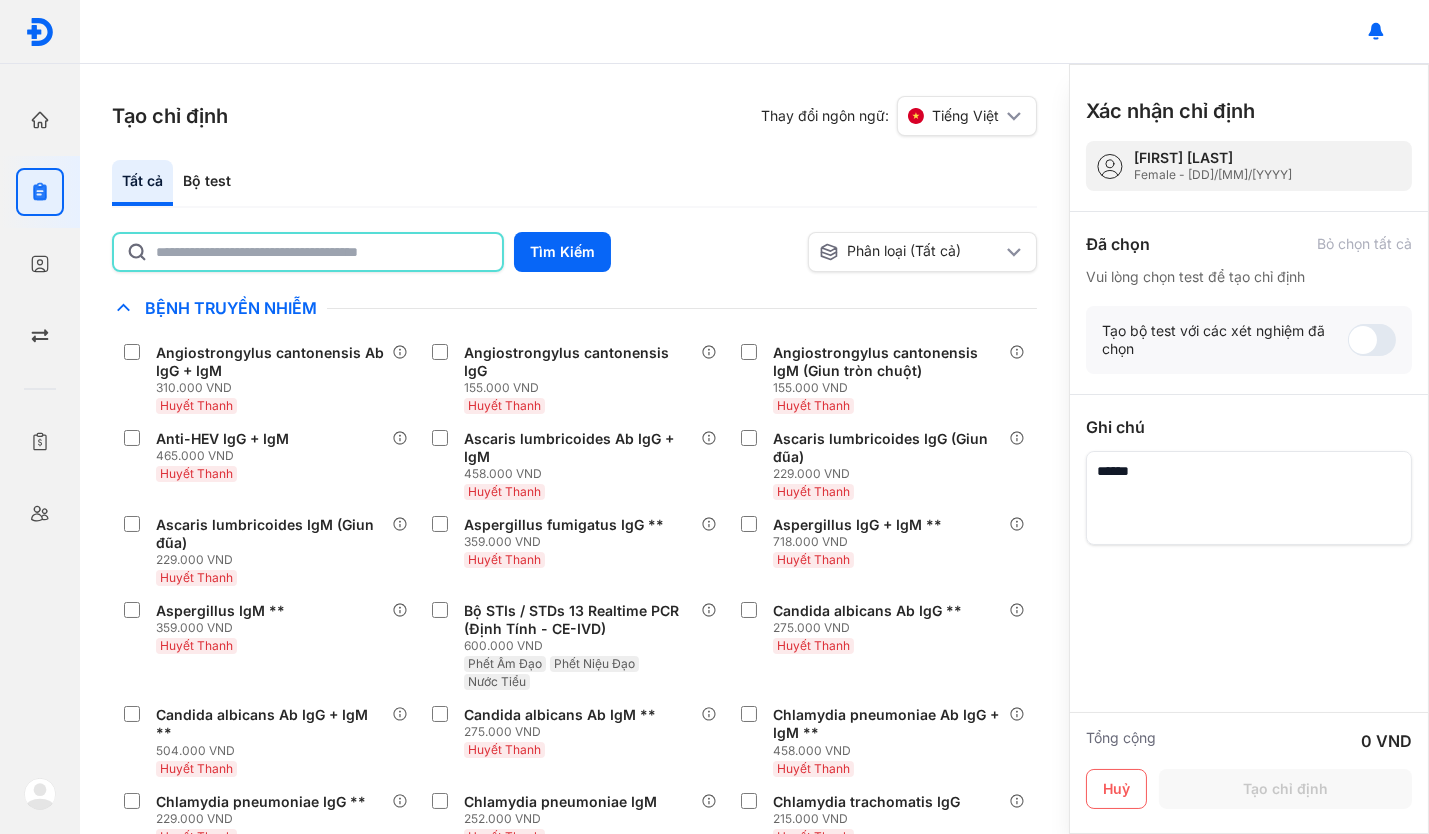 type on "**********" 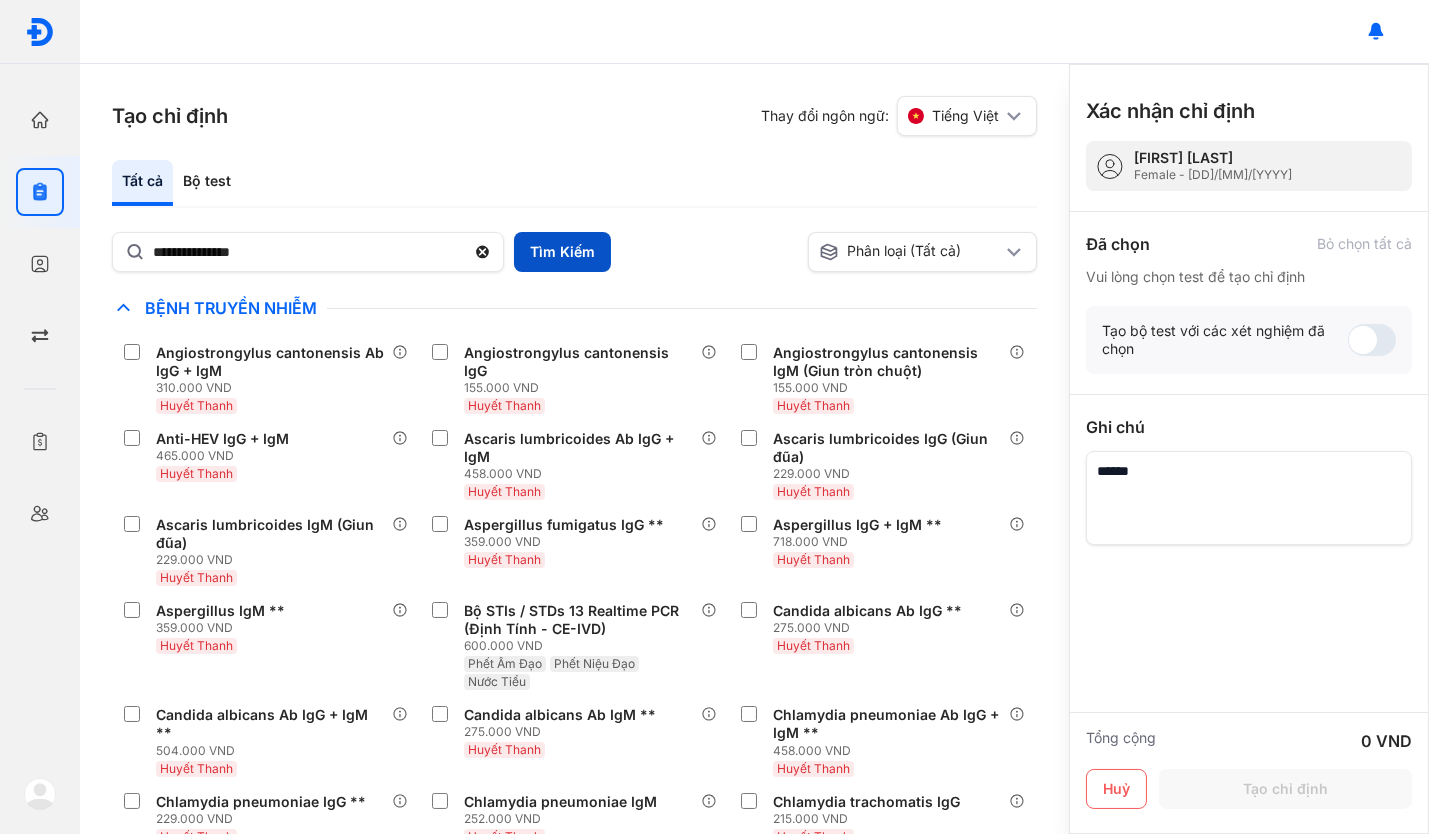 click on "Tìm Kiếm" at bounding box center (562, 252) 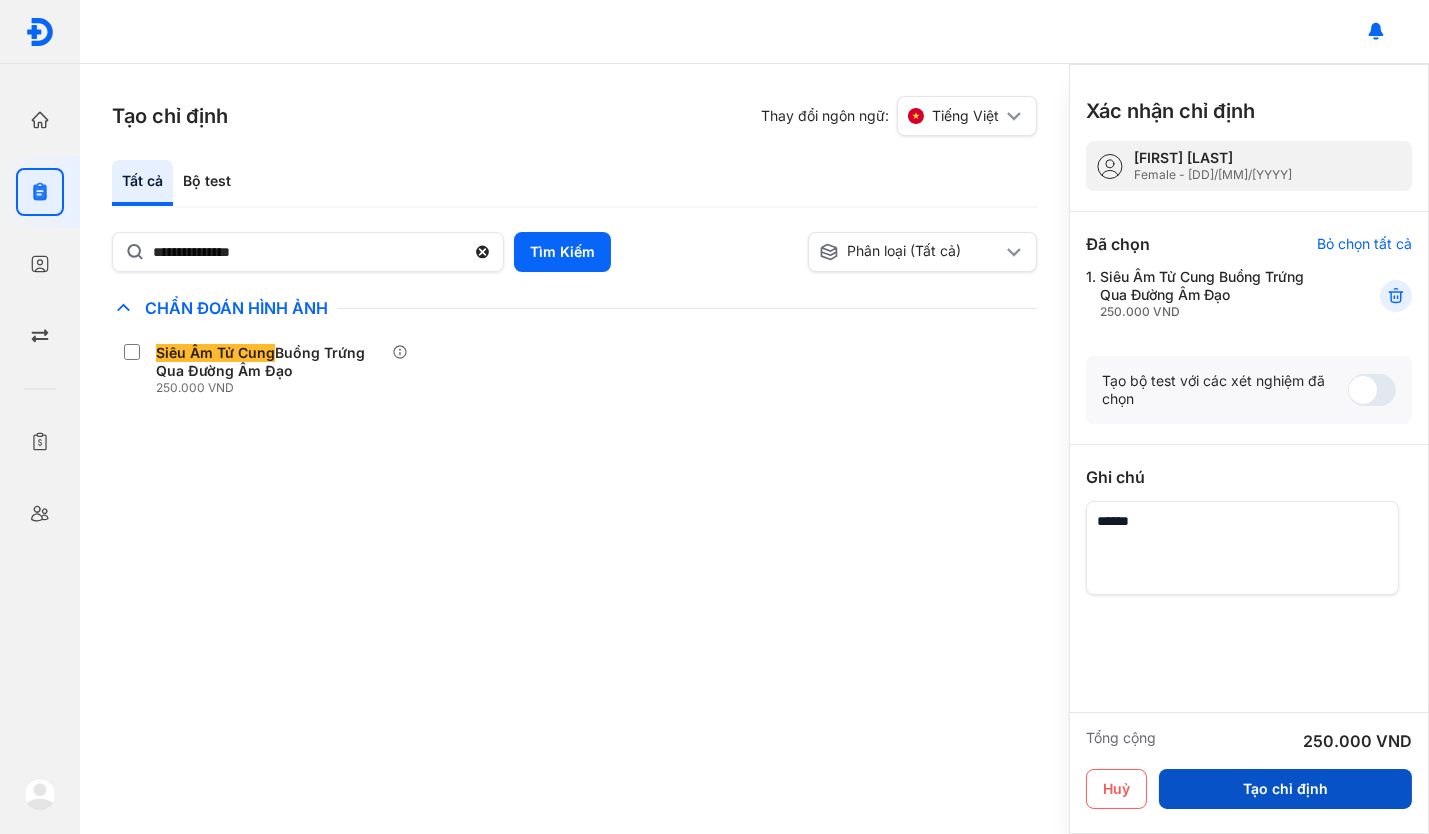 click on "Tạo chỉ định" at bounding box center (1285, 789) 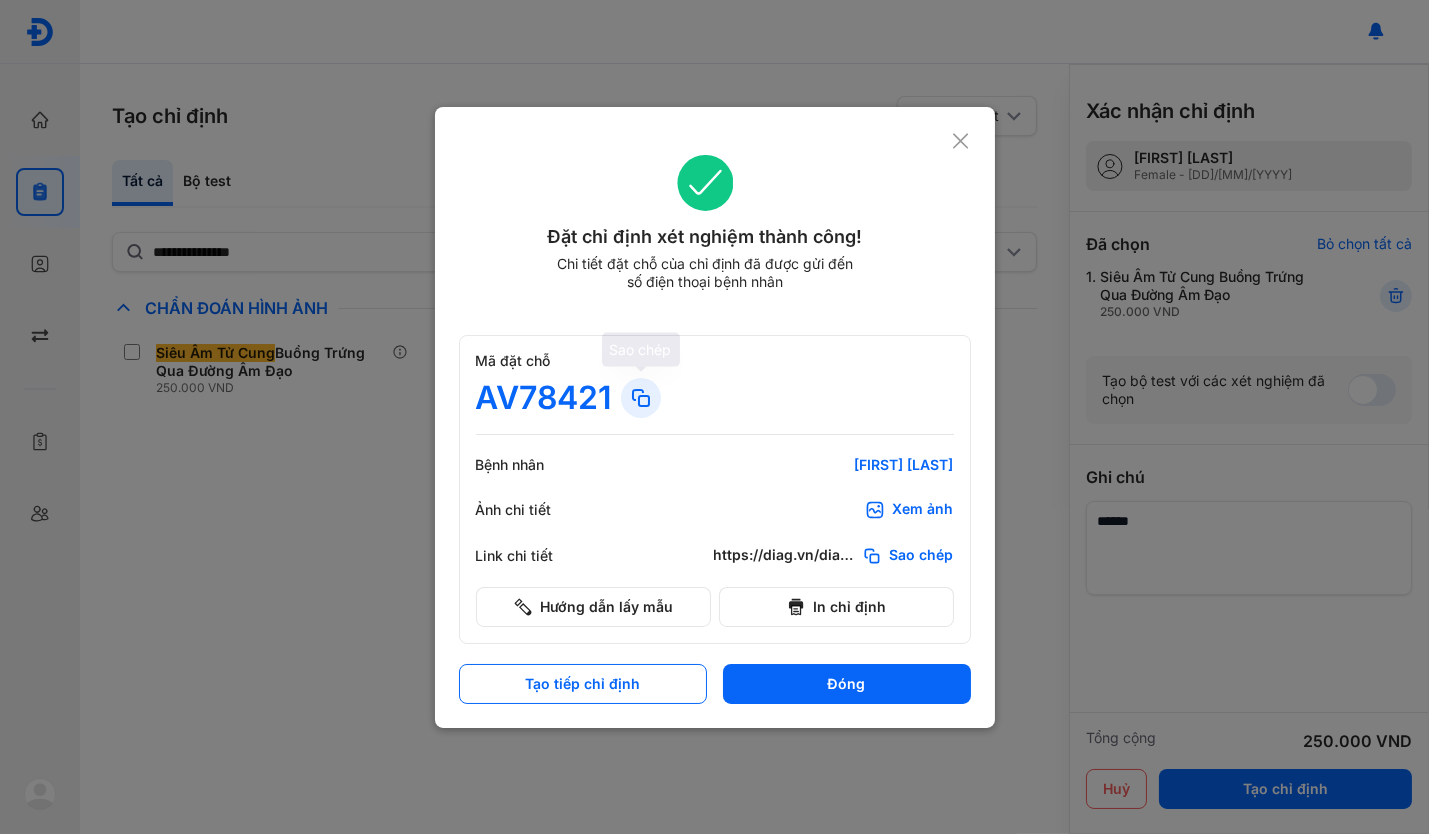 click 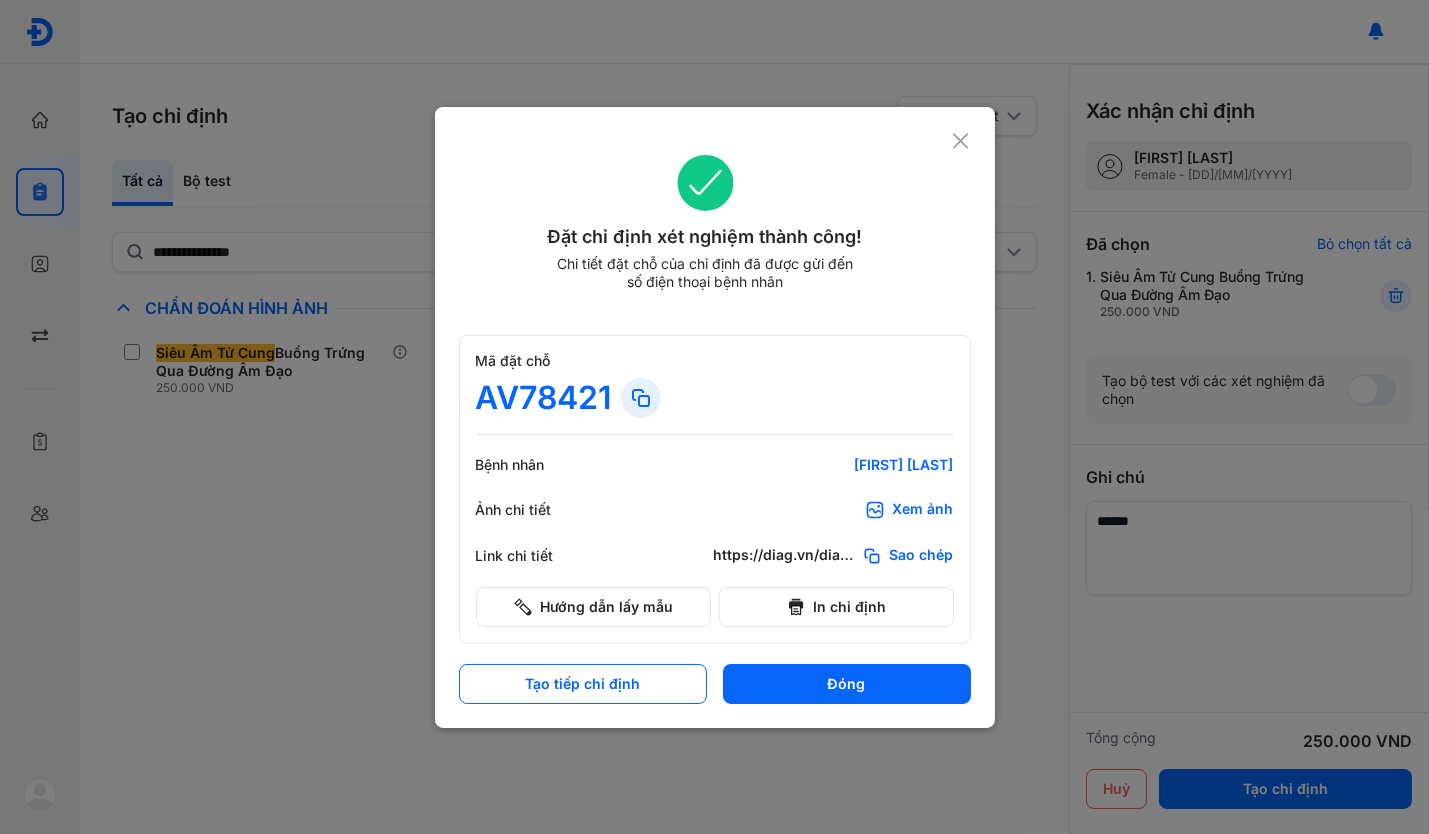 click 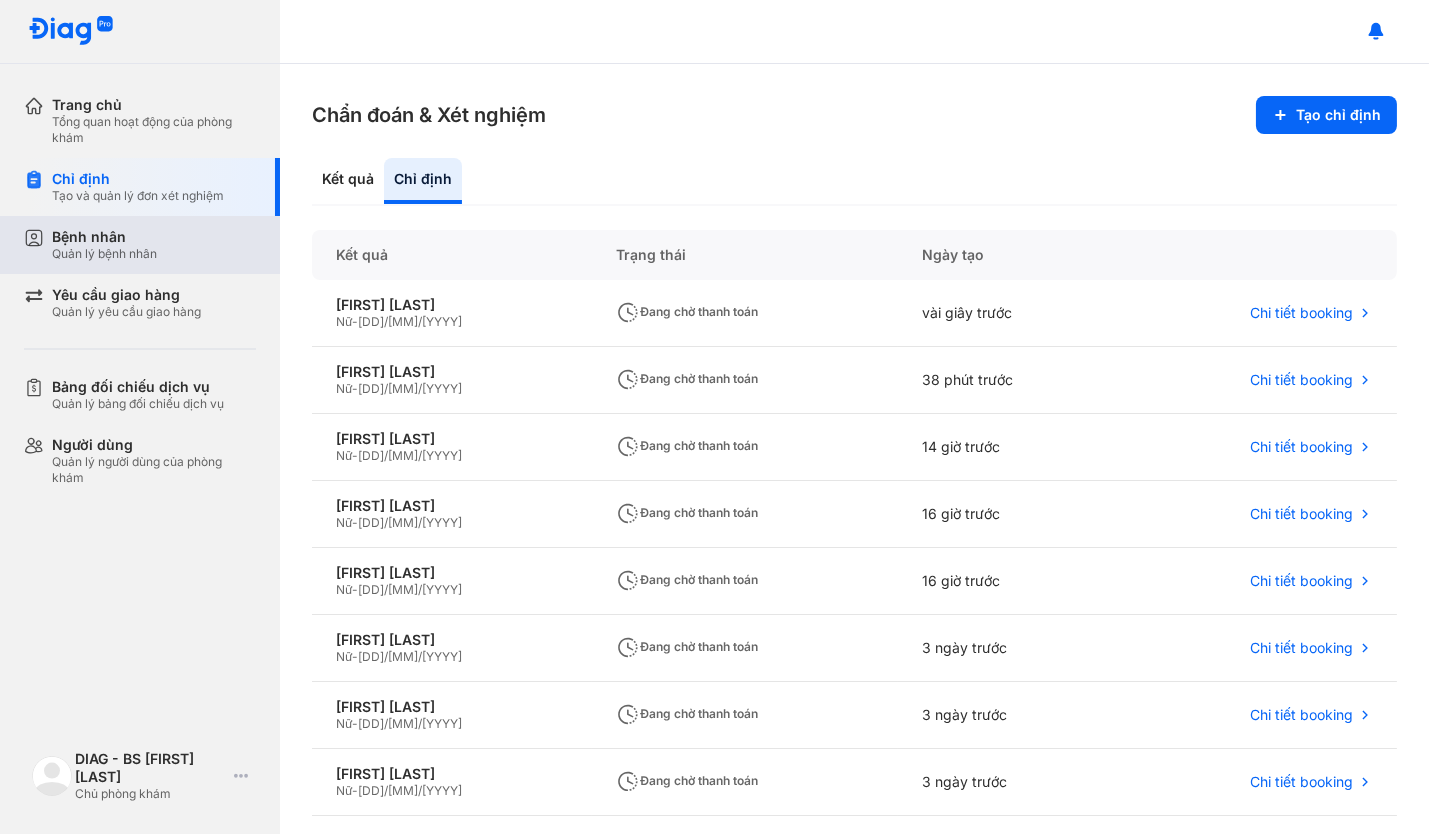 click on "Bệnh nhân Quản lý bệnh nhân" at bounding box center (154, 245) 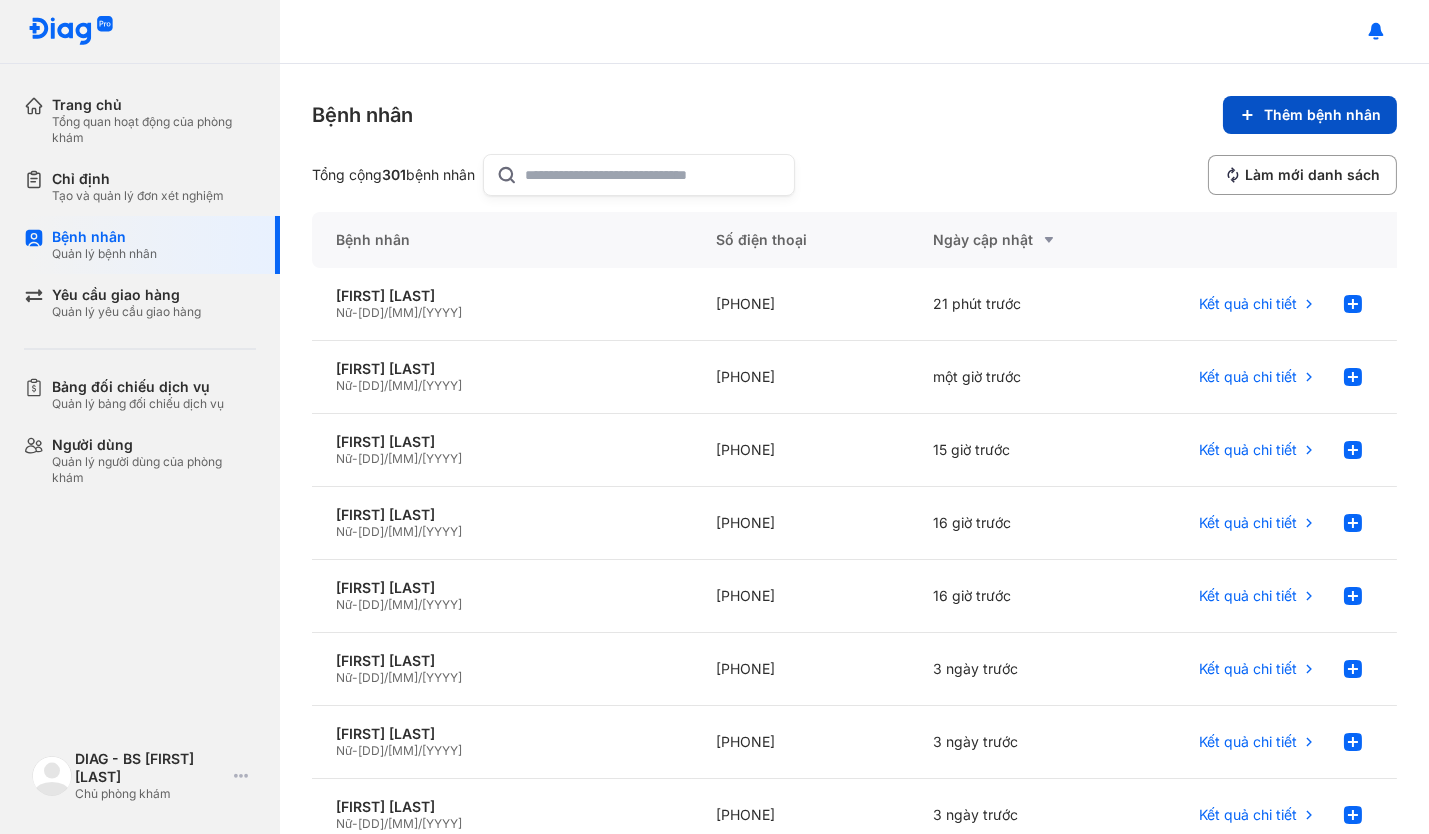 click on "Thêm bệnh nhân" 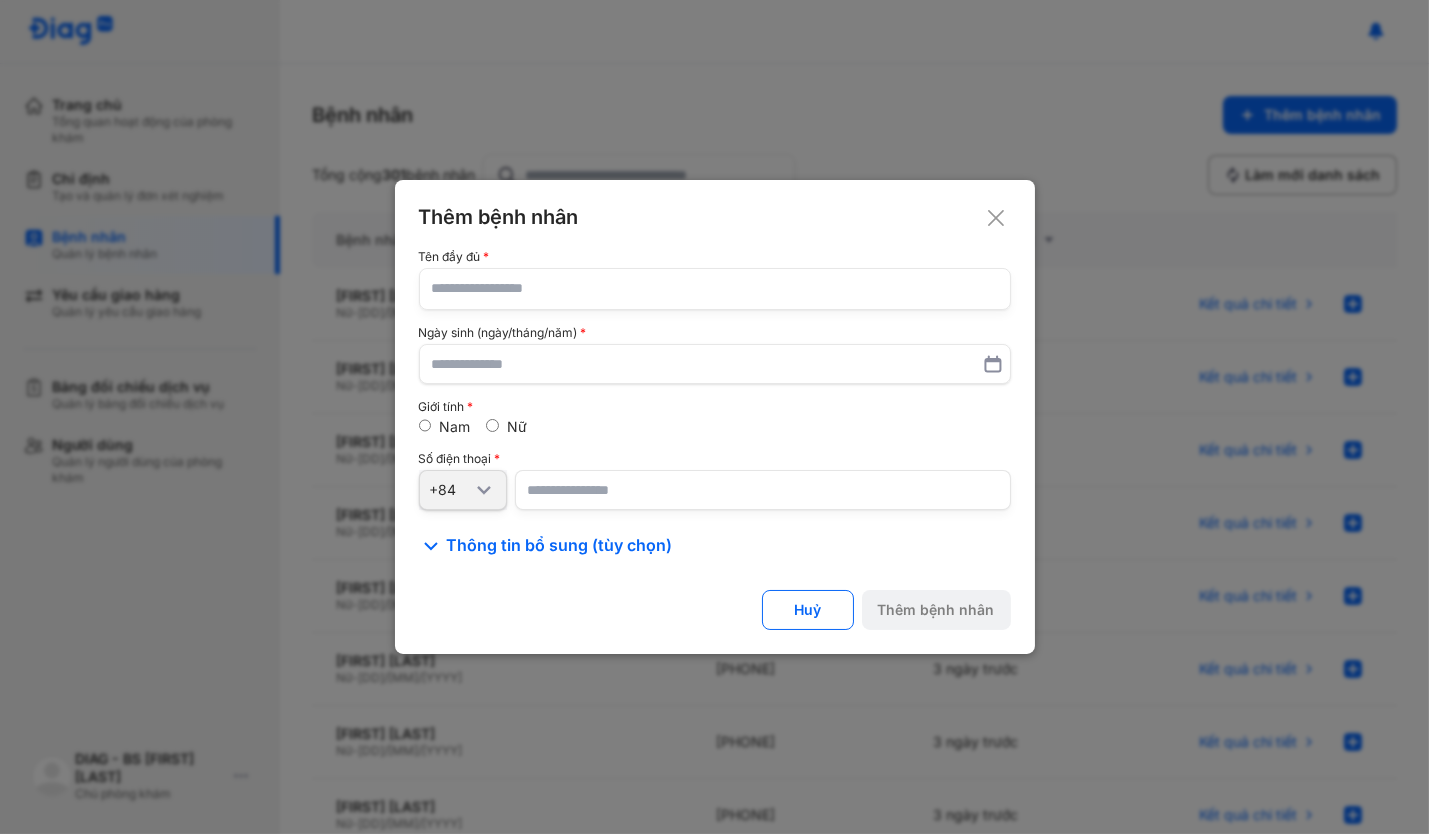 click 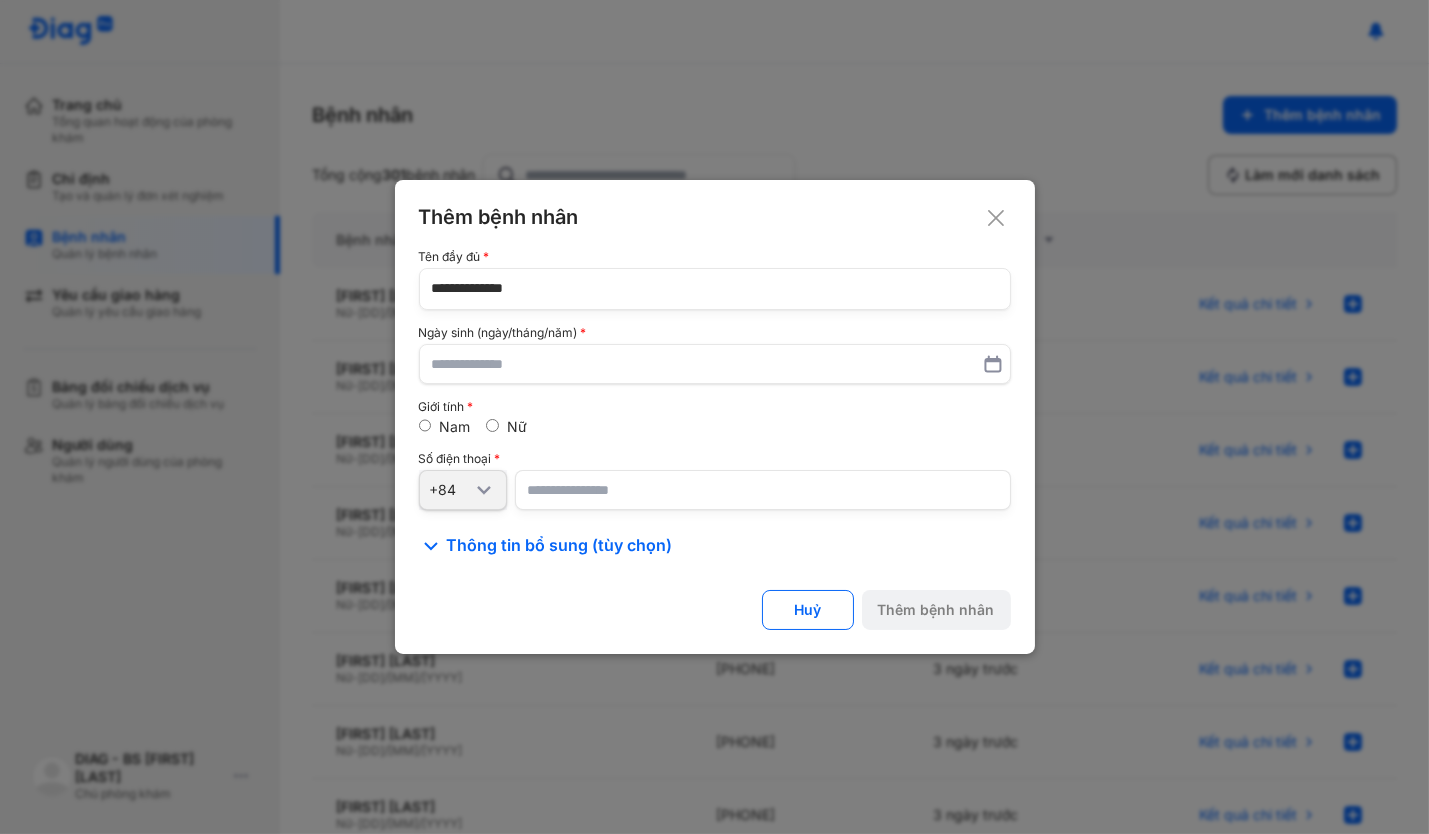 type on "**********" 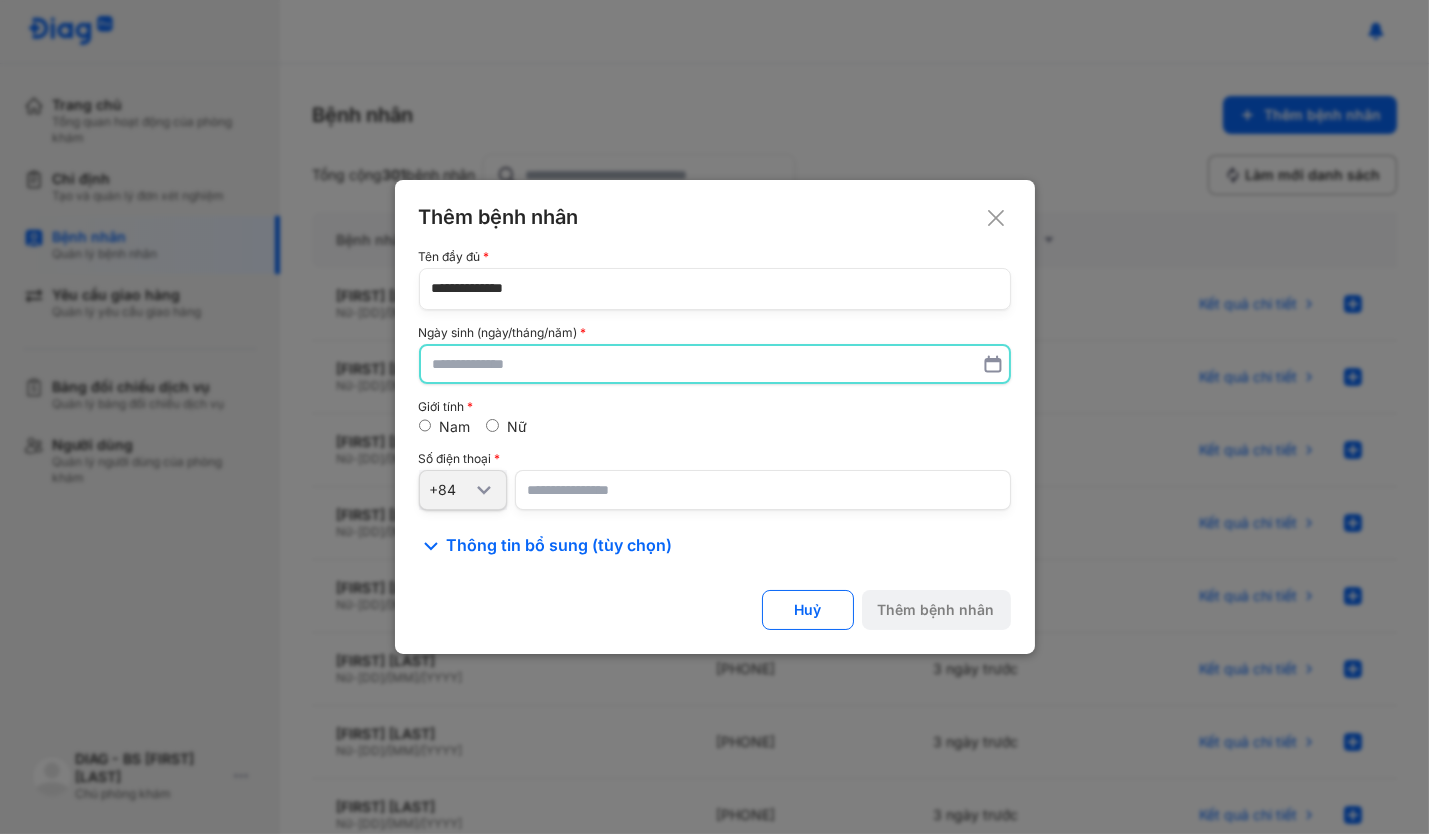 click at bounding box center (715, 364) 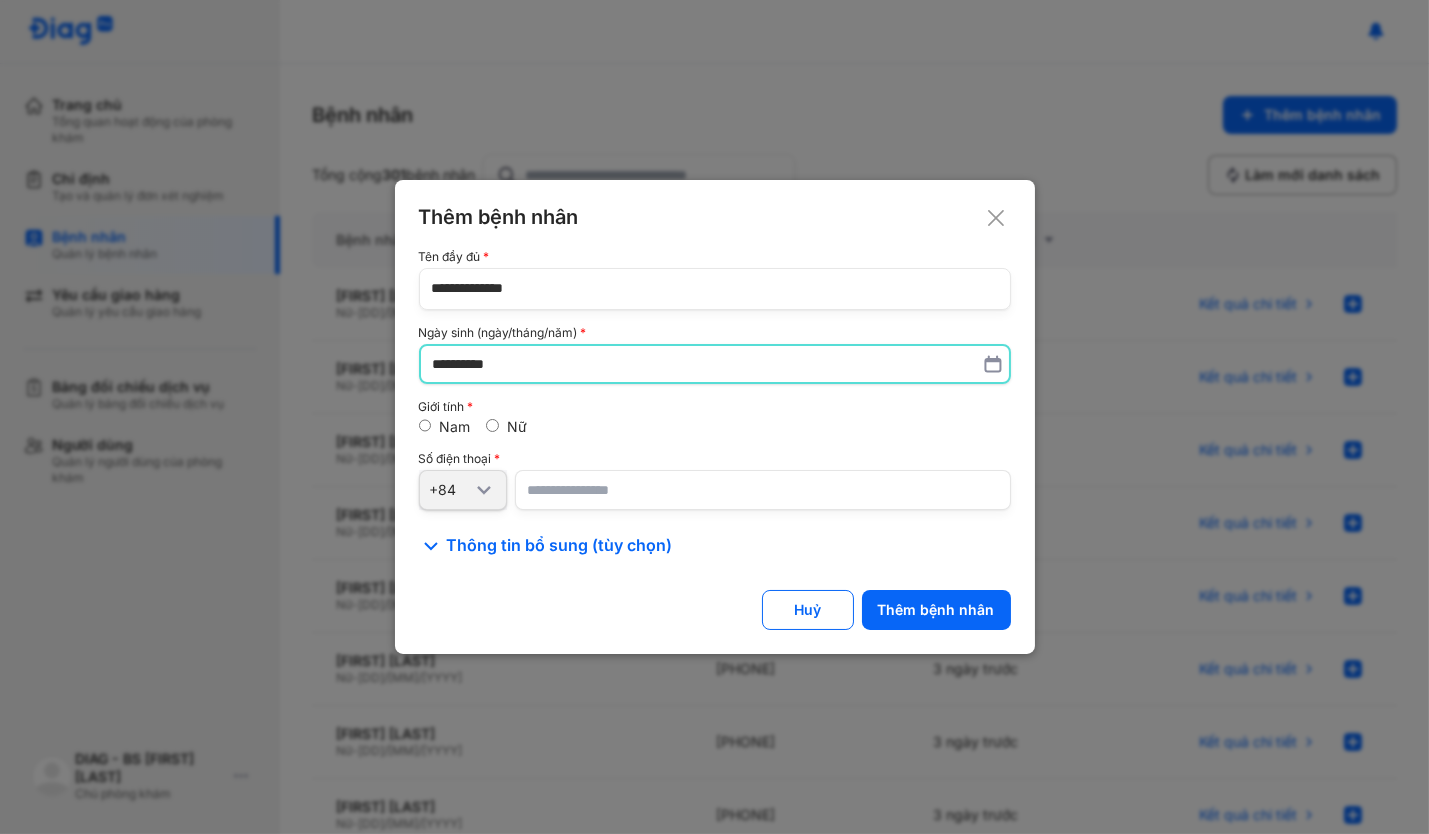 type on "**********" 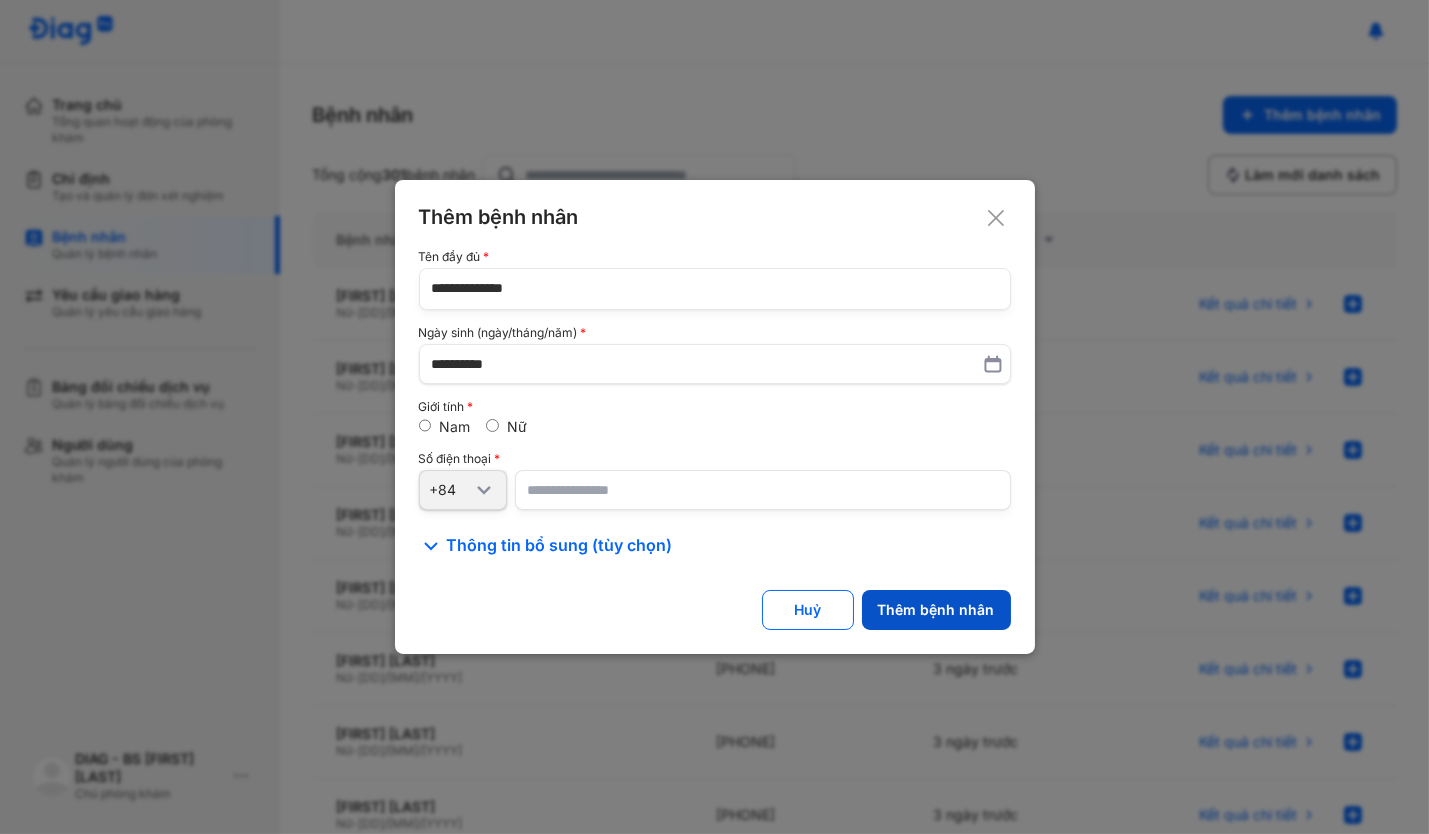 click on "Thêm bệnh nhân" 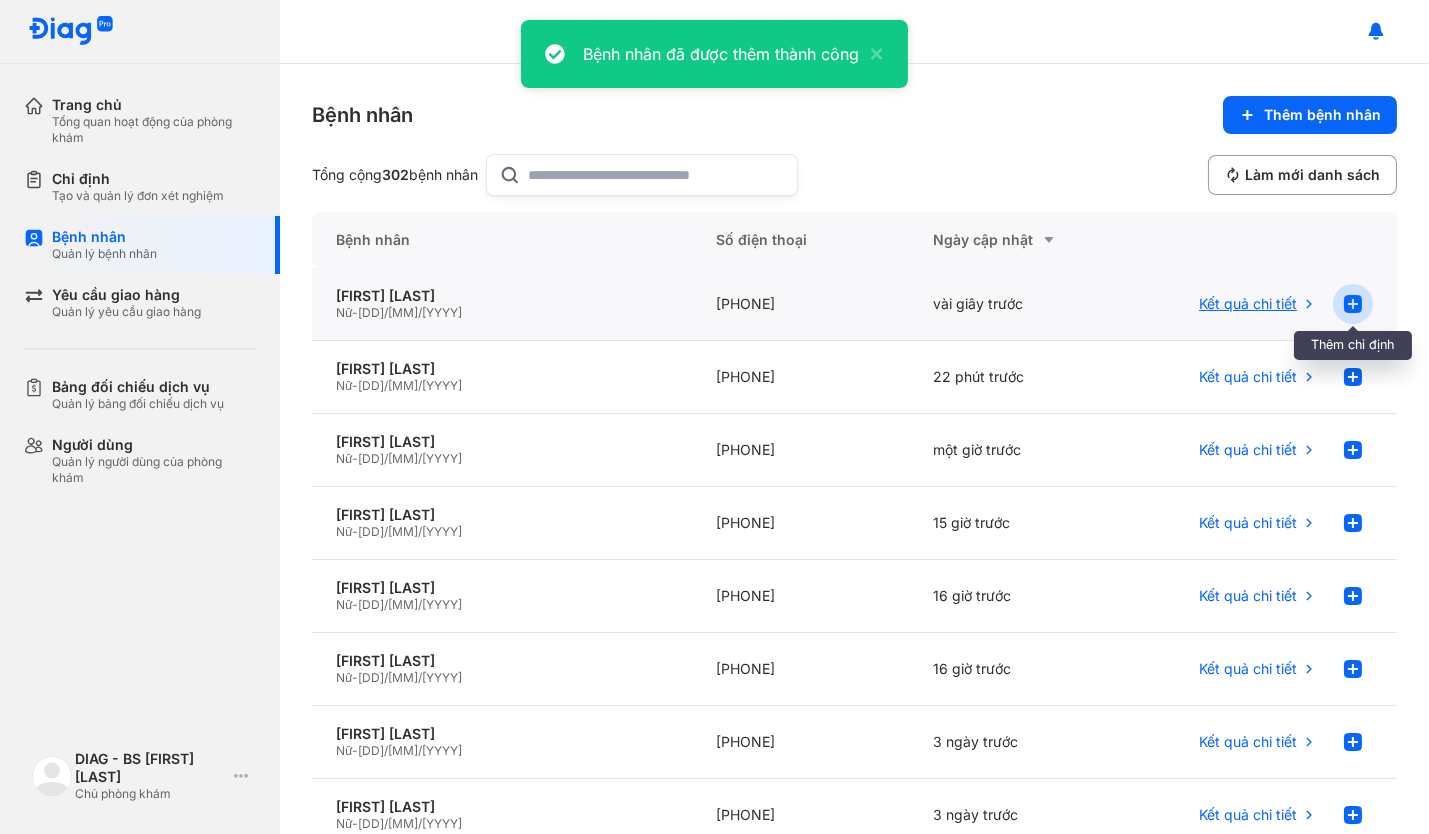 click 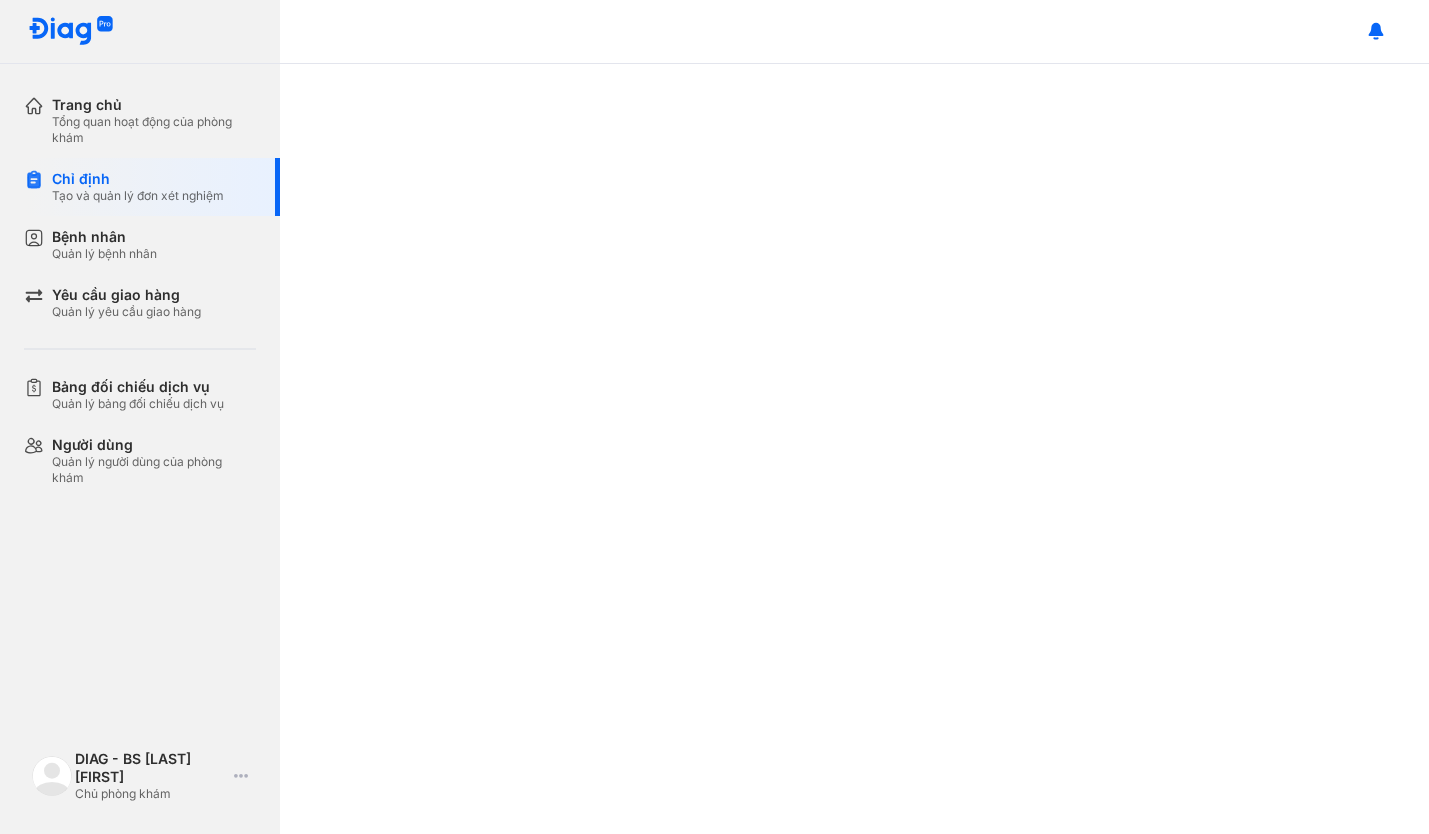 scroll, scrollTop: 0, scrollLeft: 0, axis: both 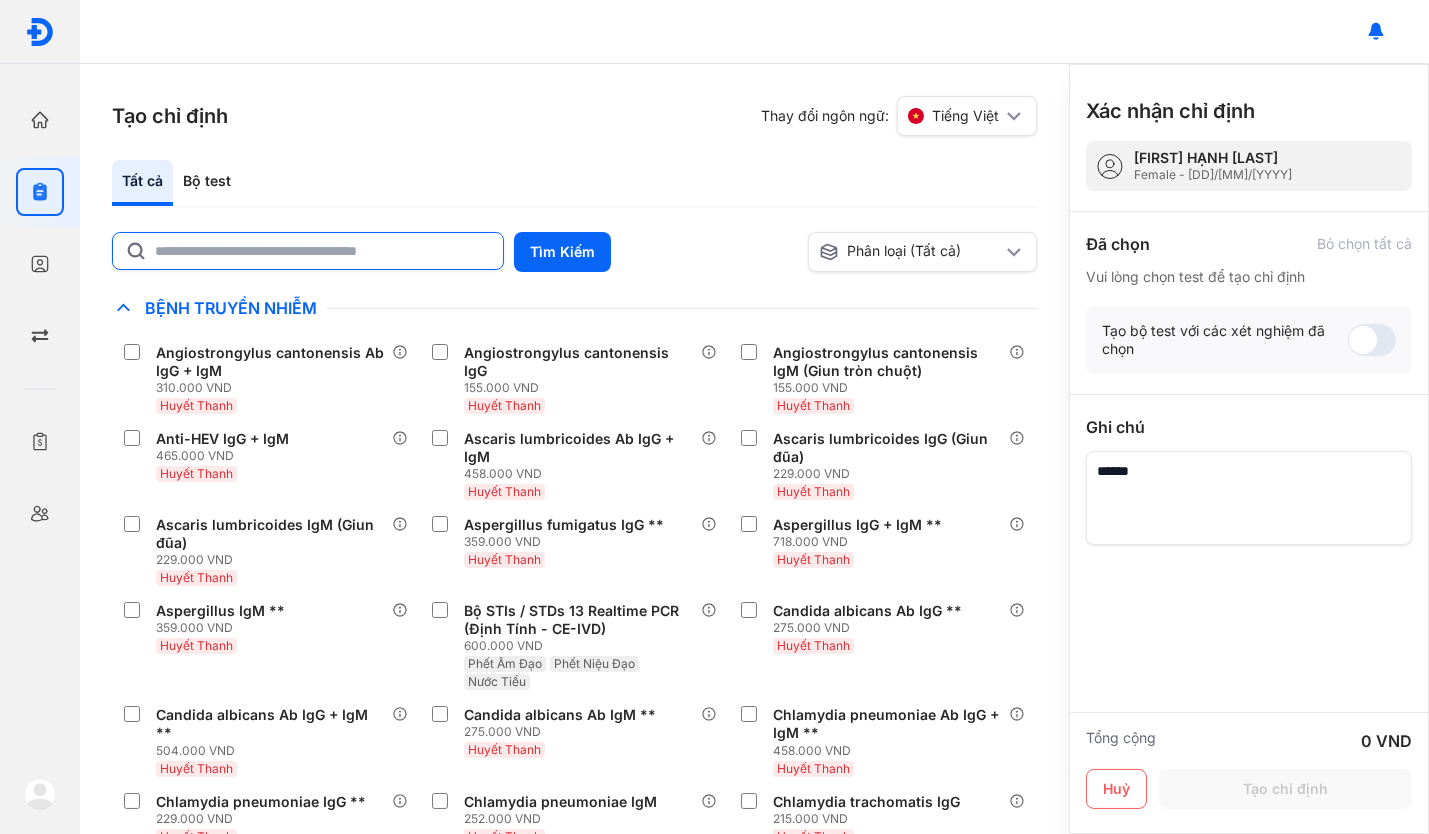 click 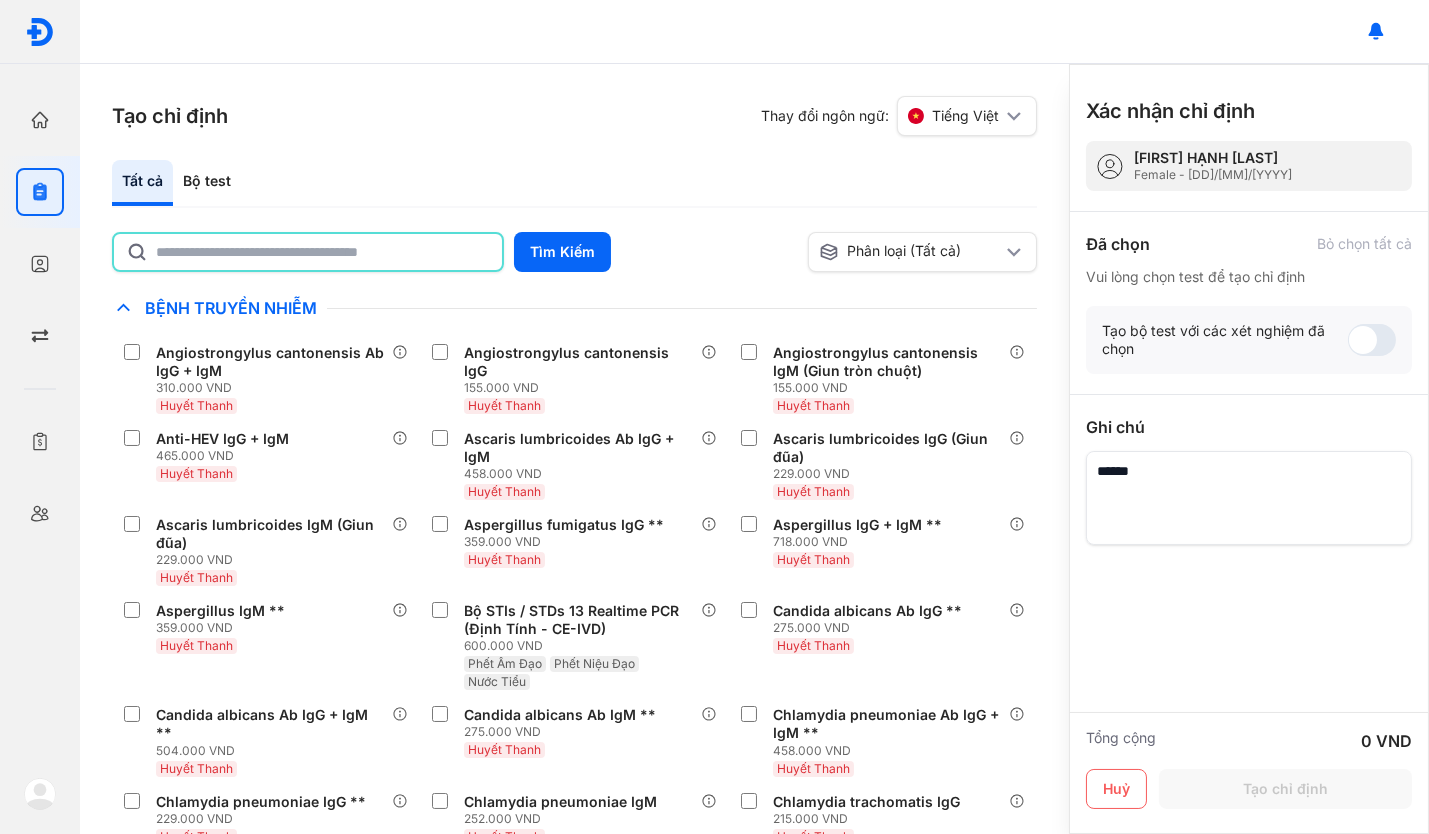 type on "**********" 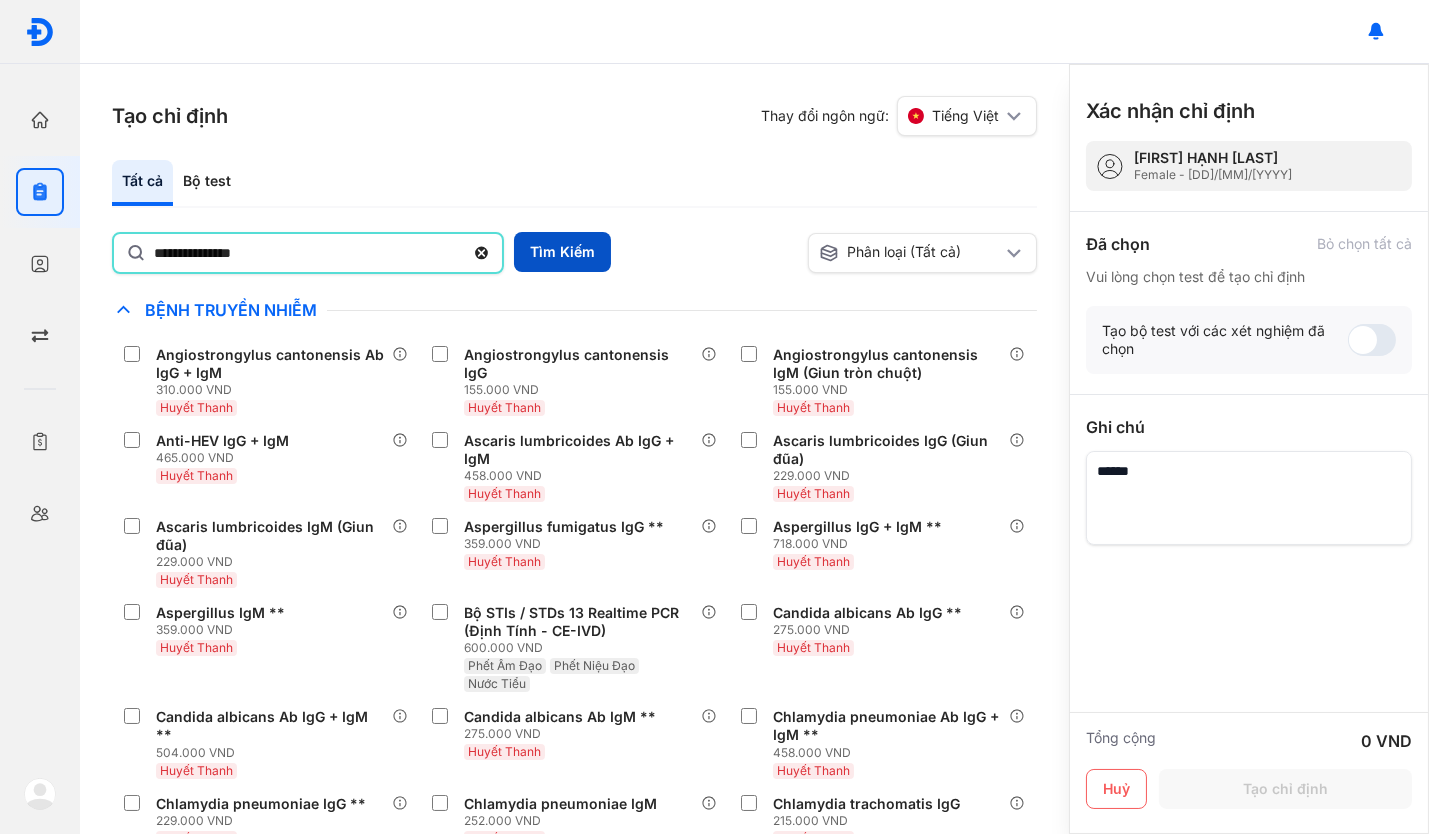 click on "Tìm Kiếm" at bounding box center (562, 252) 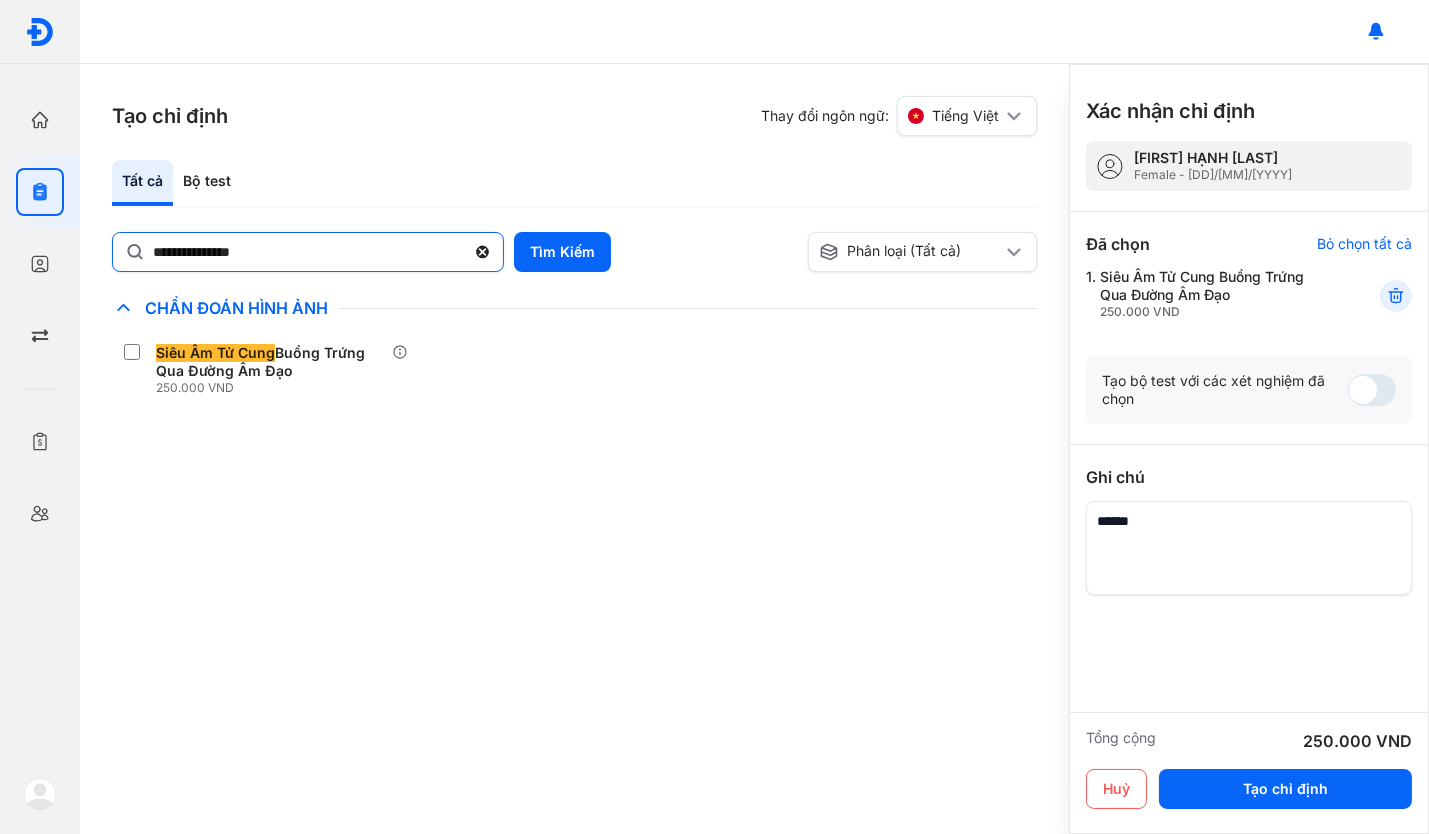 click 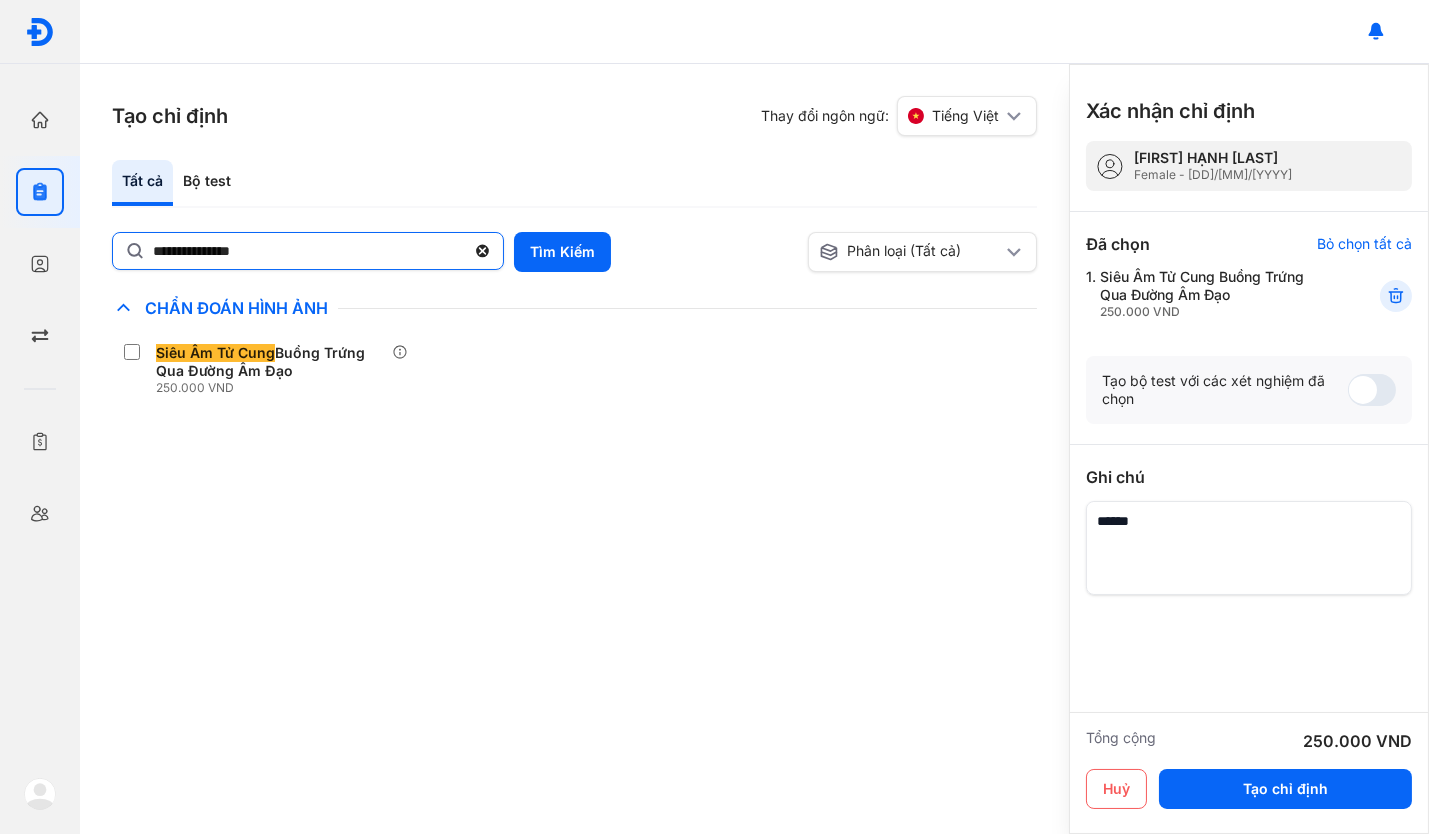 click on "**********" 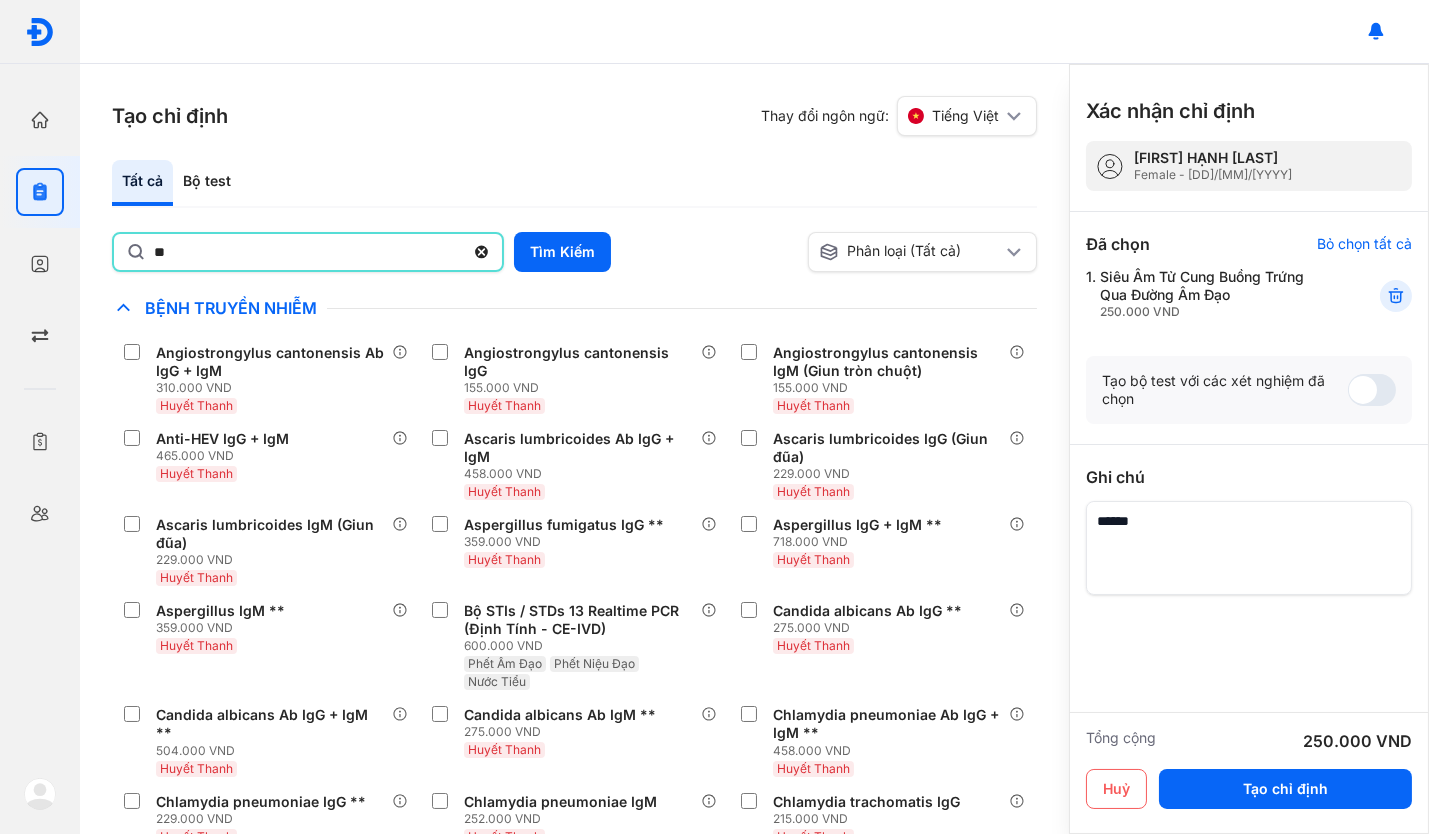 type on "********" 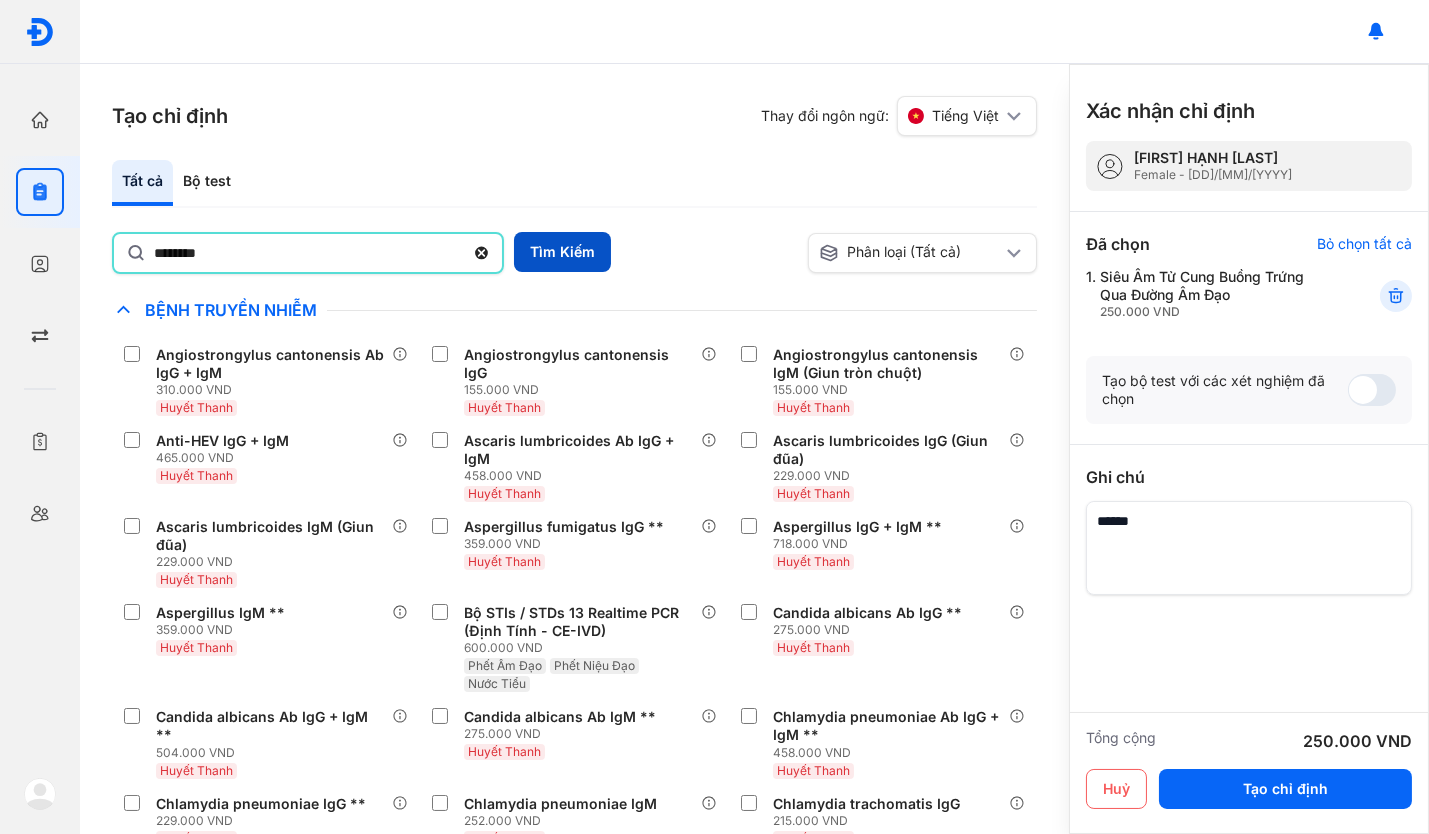 click on "Tìm Kiếm" at bounding box center (562, 252) 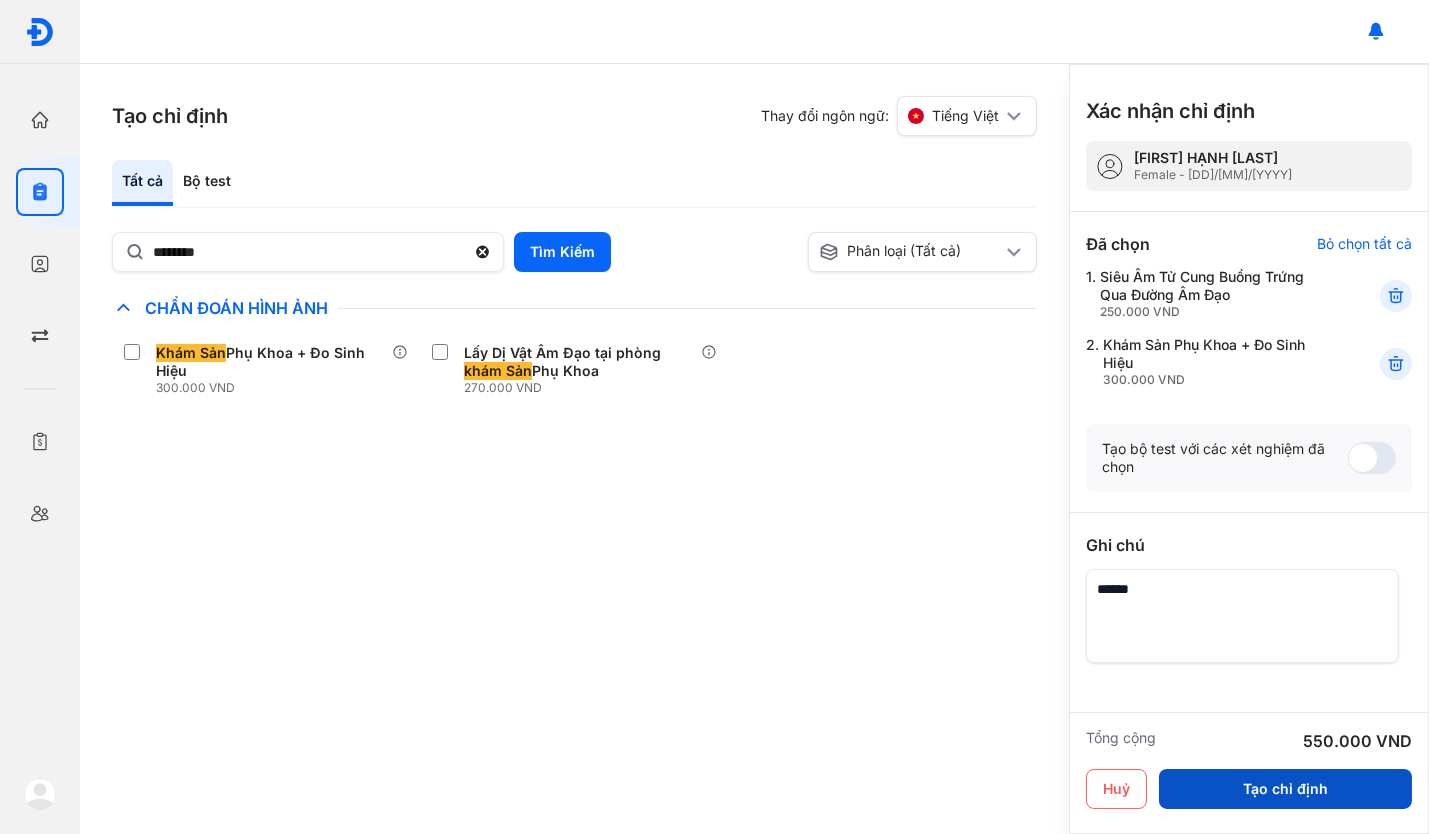click on "Tạo chỉ định" at bounding box center (1285, 789) 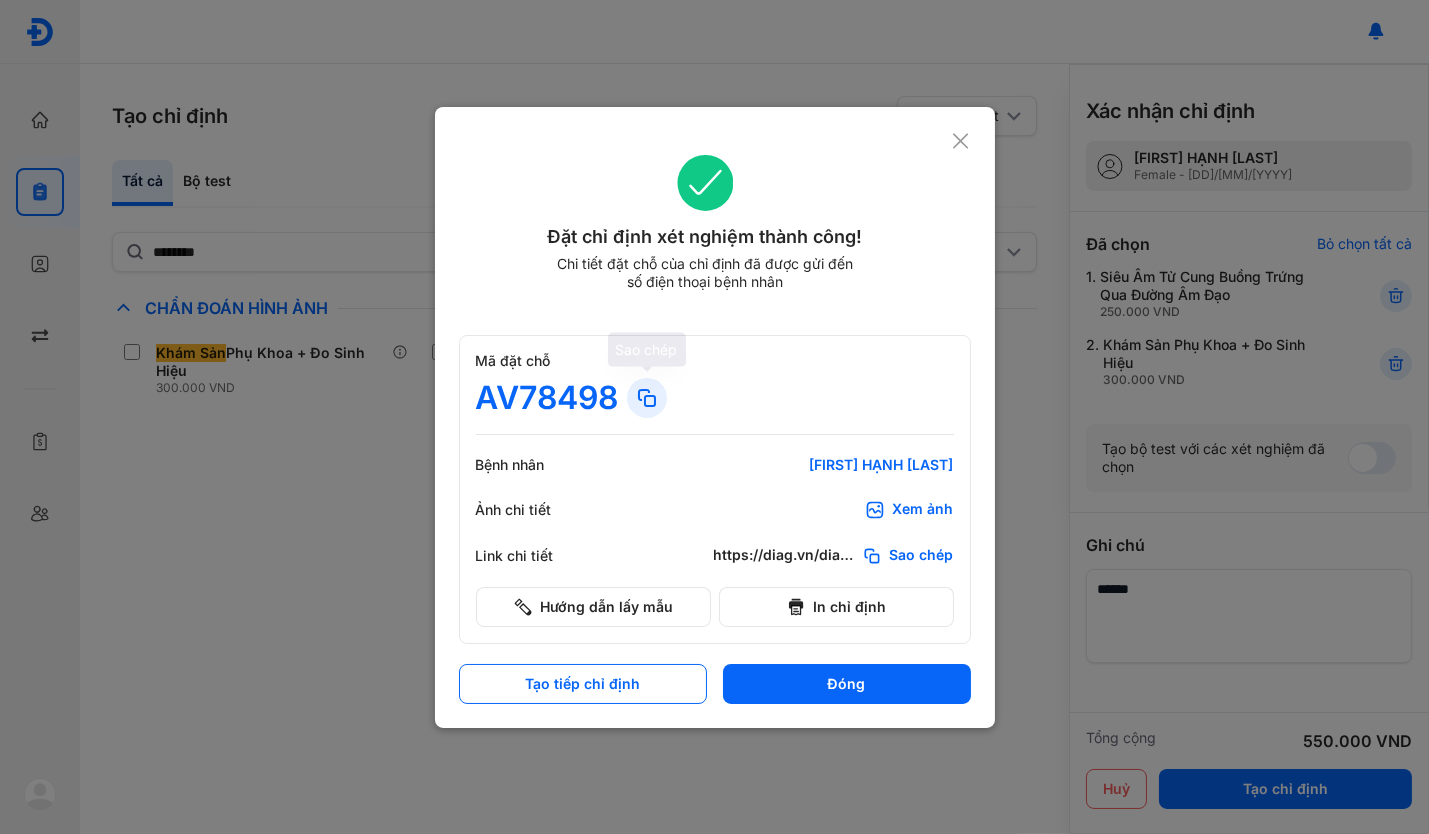 click 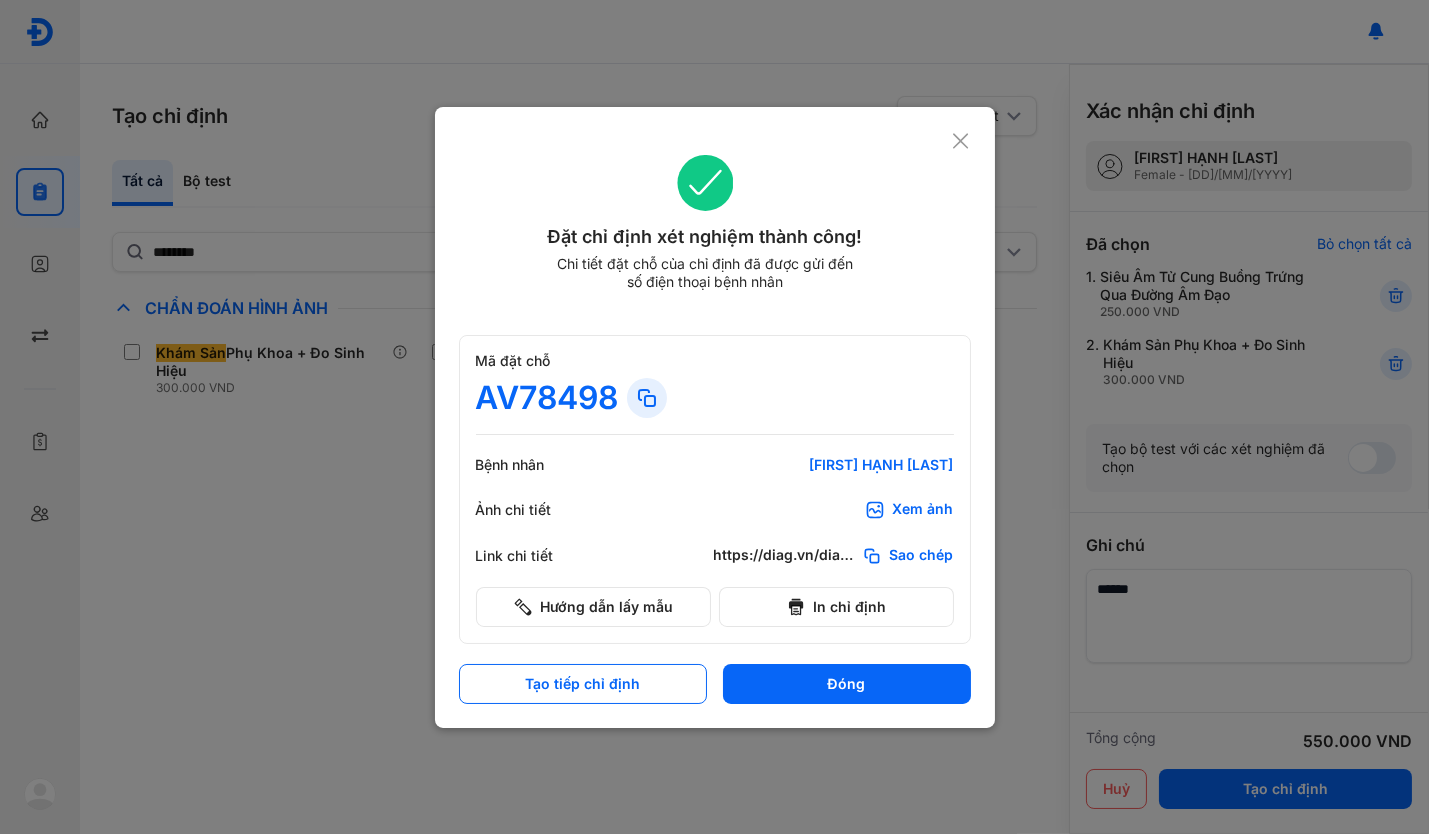 click 